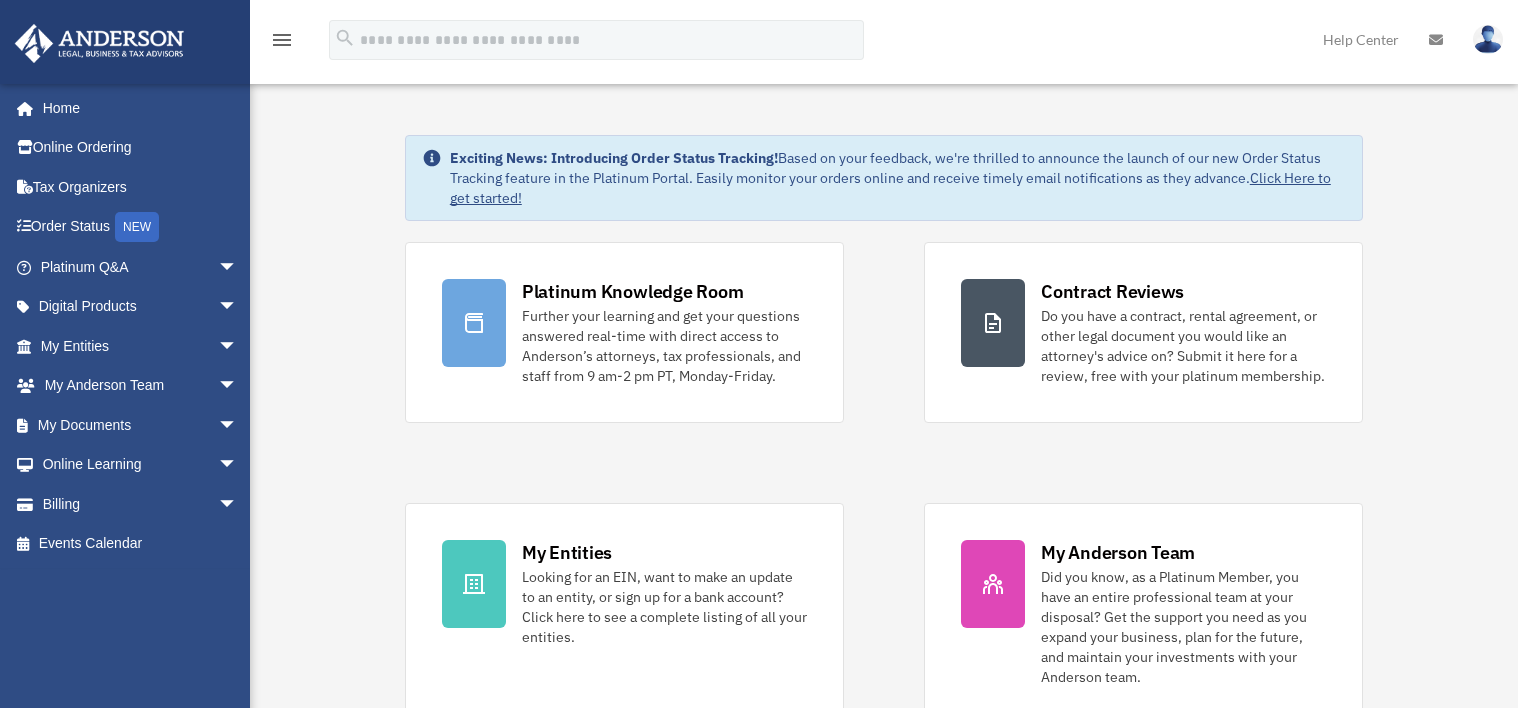 scroll, scrollTop: 0, scrollLeft: 0, axis: both 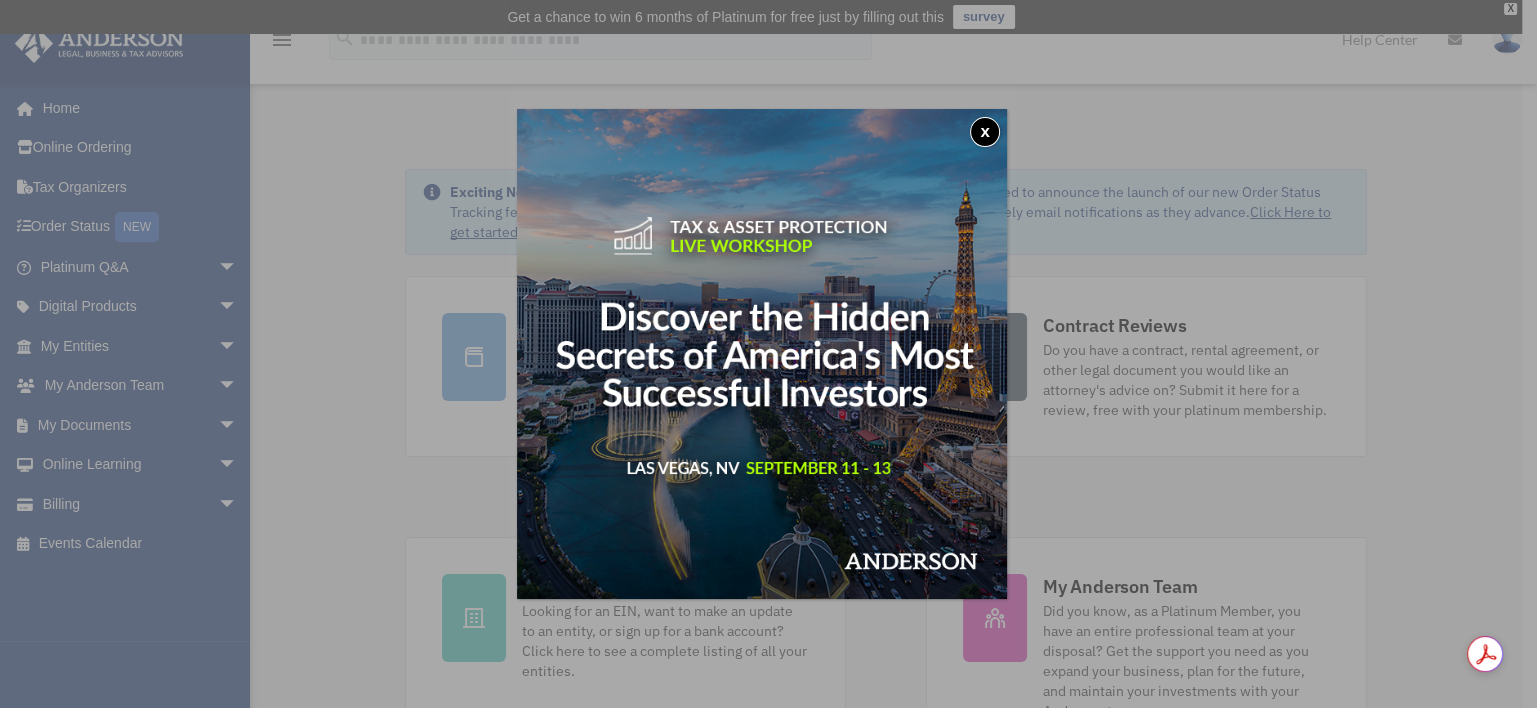 click on "x" at bounding box center (985, 132) 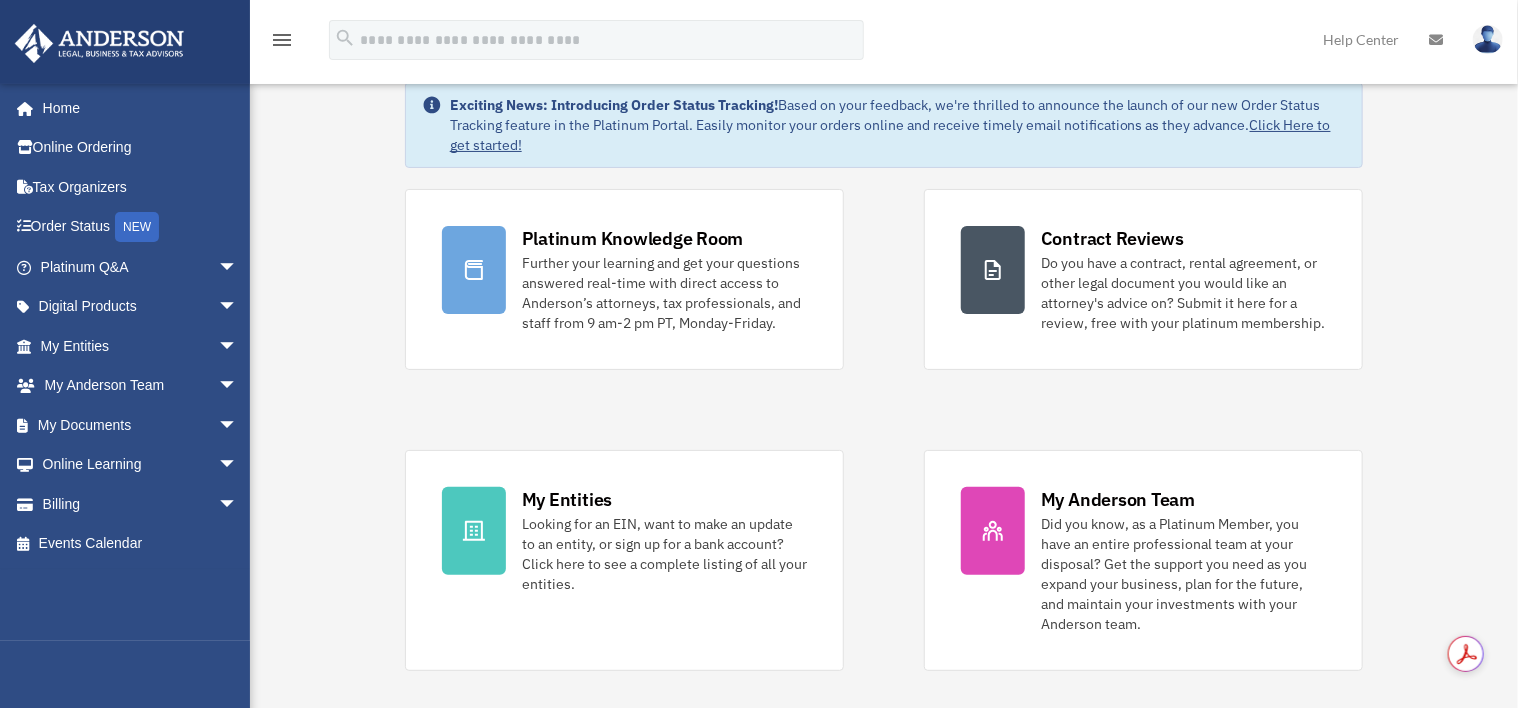 scroll, scrollTop: 124, scrollLeft: 0, axis: vertical 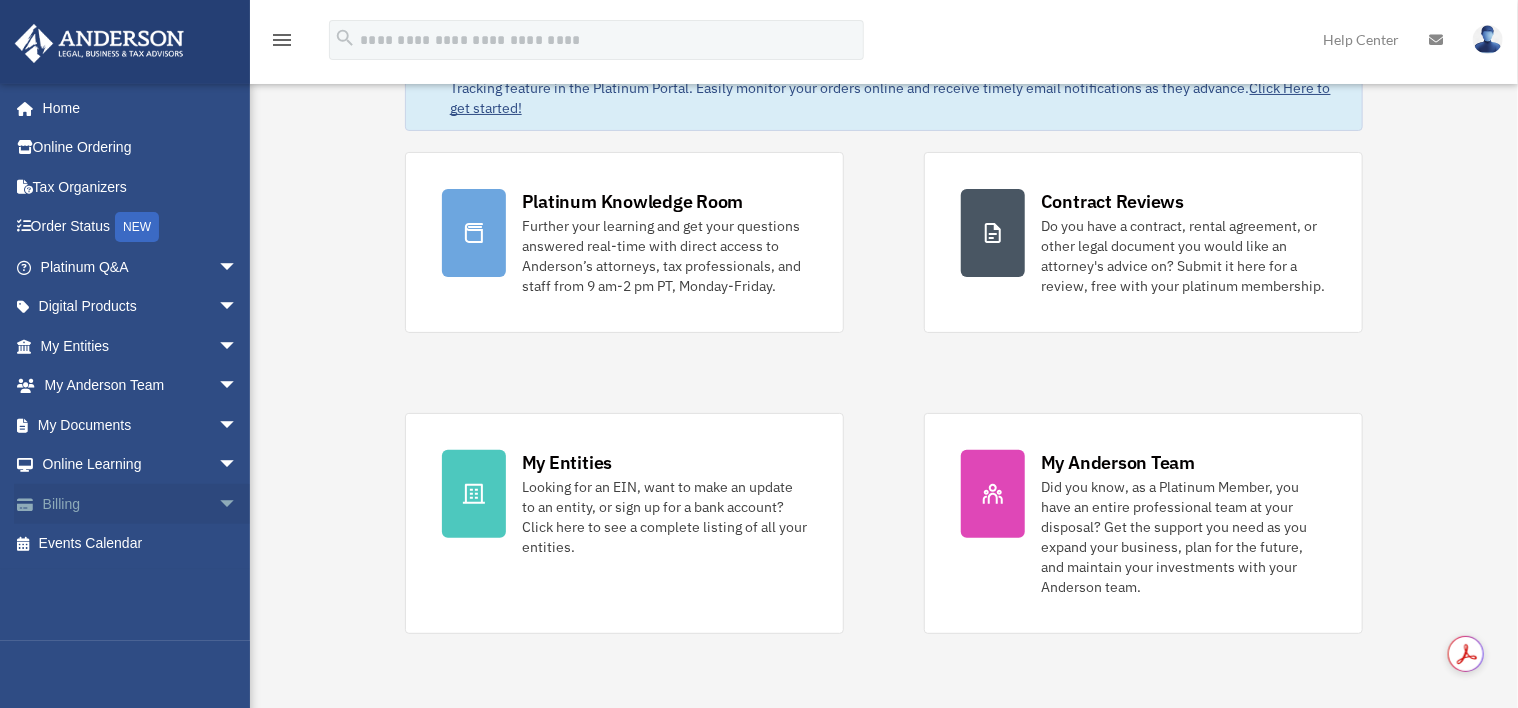 click on "Billing arrow_drop_down" at bounding box center [141, 504] 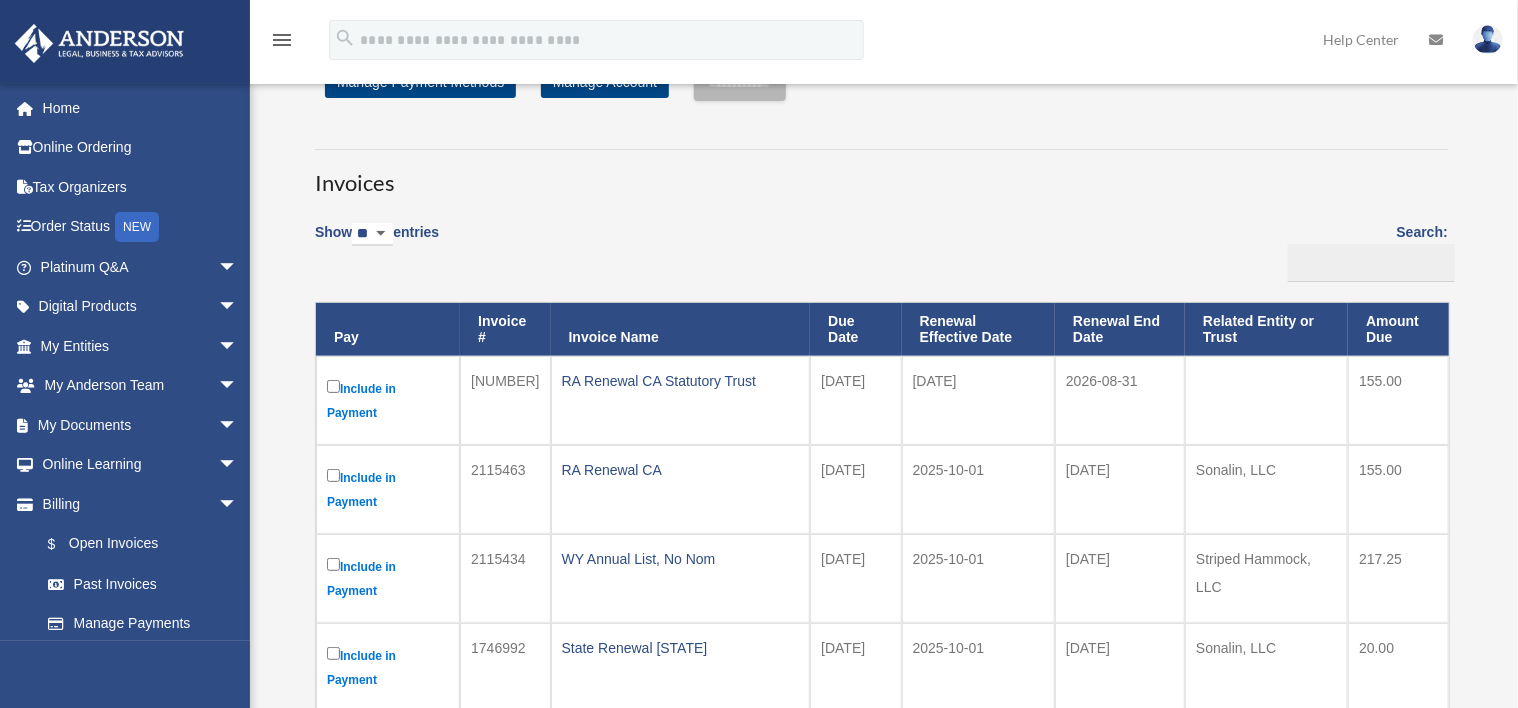 scroll, scrollTop: 124, scrollLeft: 0, axis: vertical 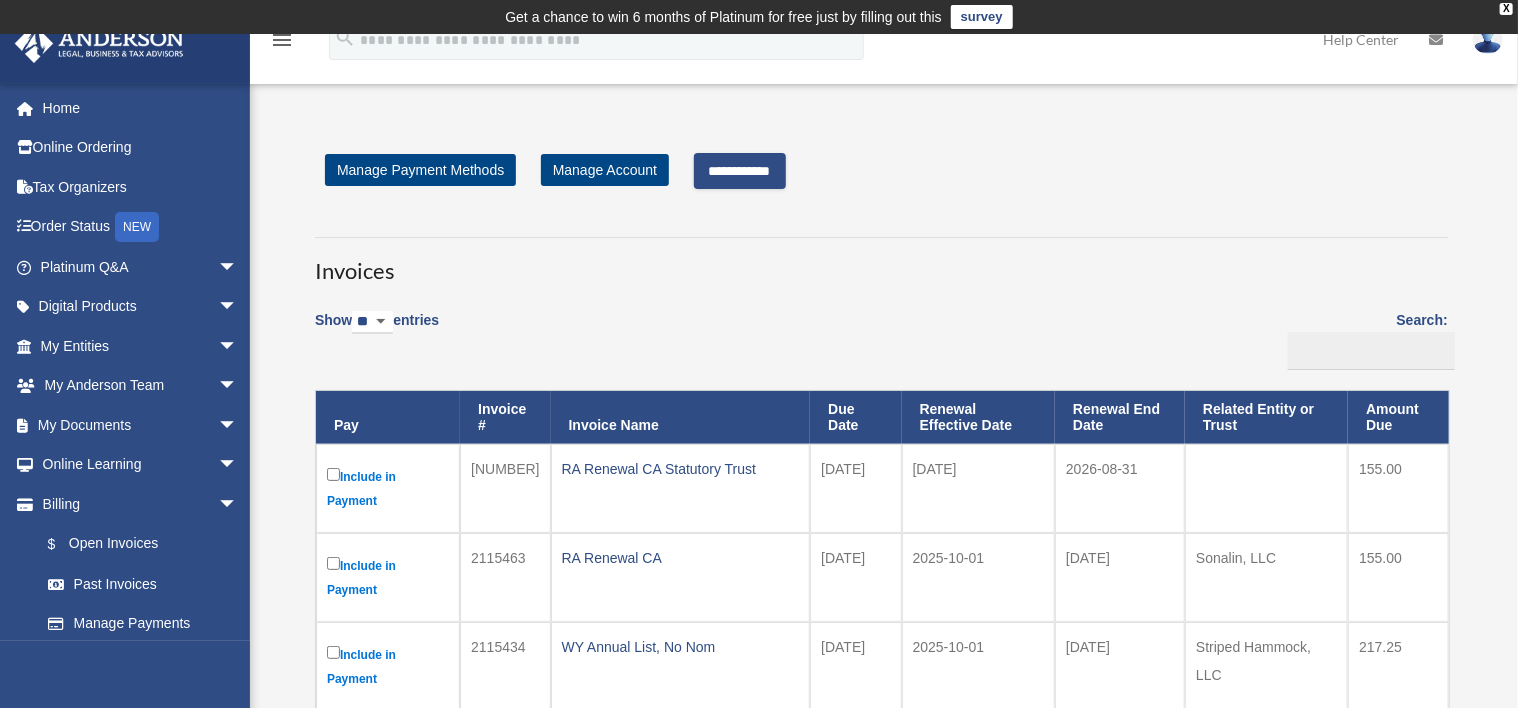 click on "**********" at bounding box center (740, 171) 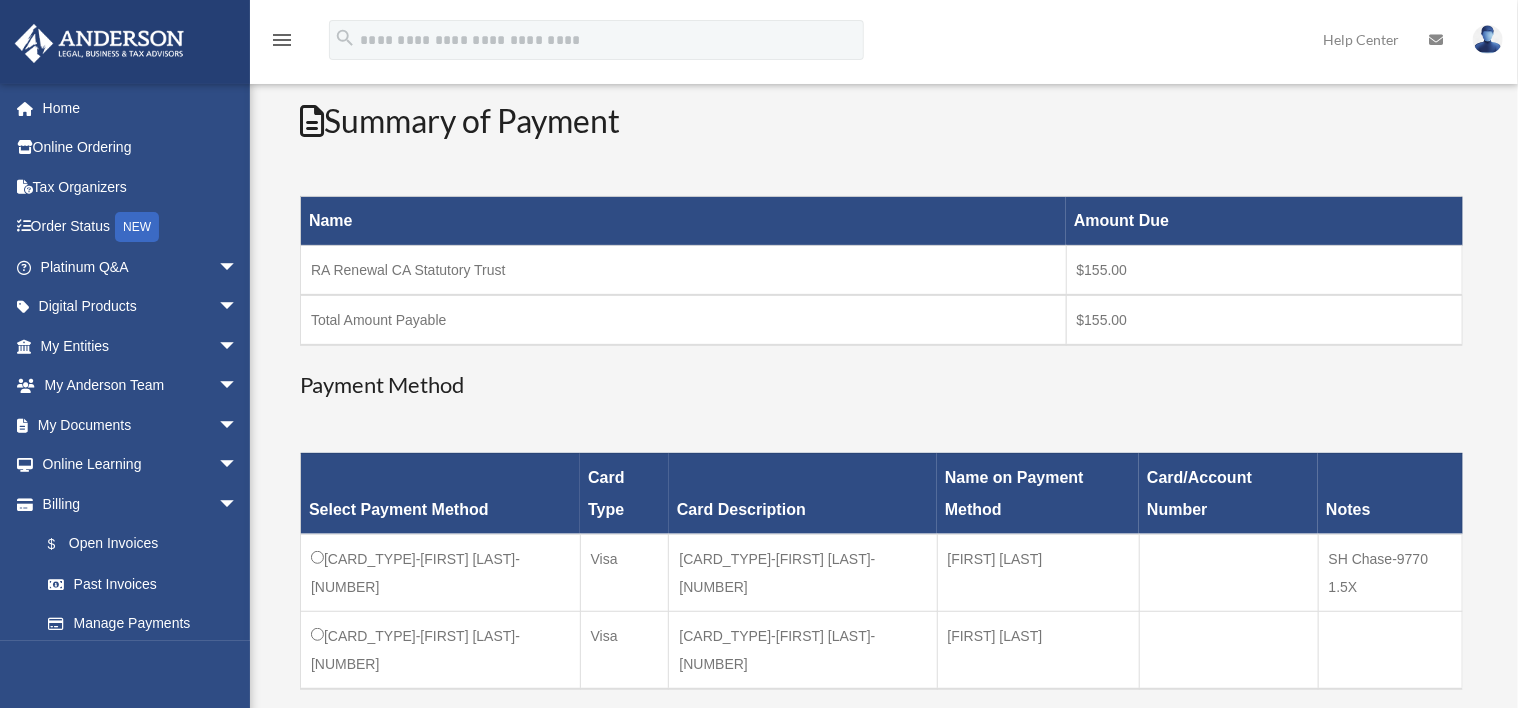 scroll, scrollTop: 375, scrollLeft: 0, axis: vertical 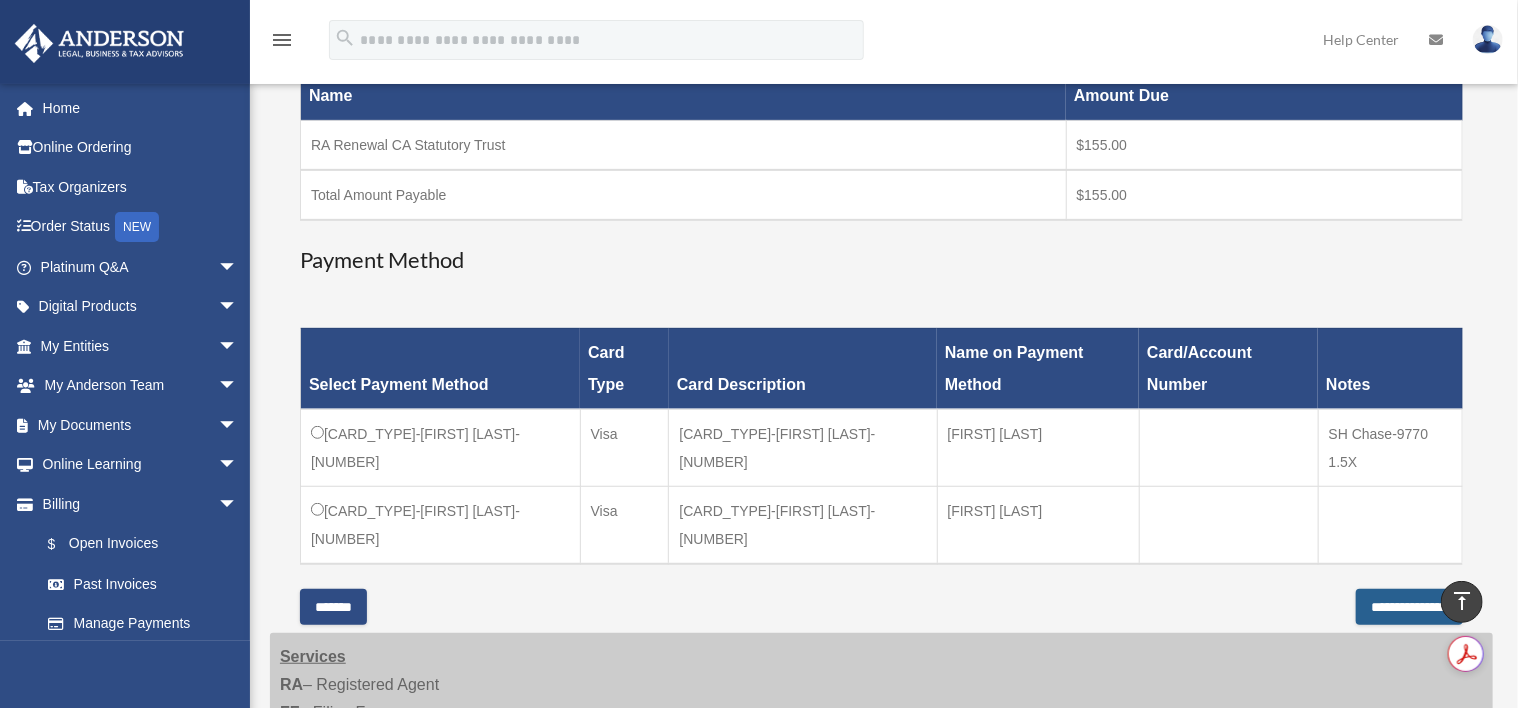 click on "**********" at bounding box center (1409, 607) 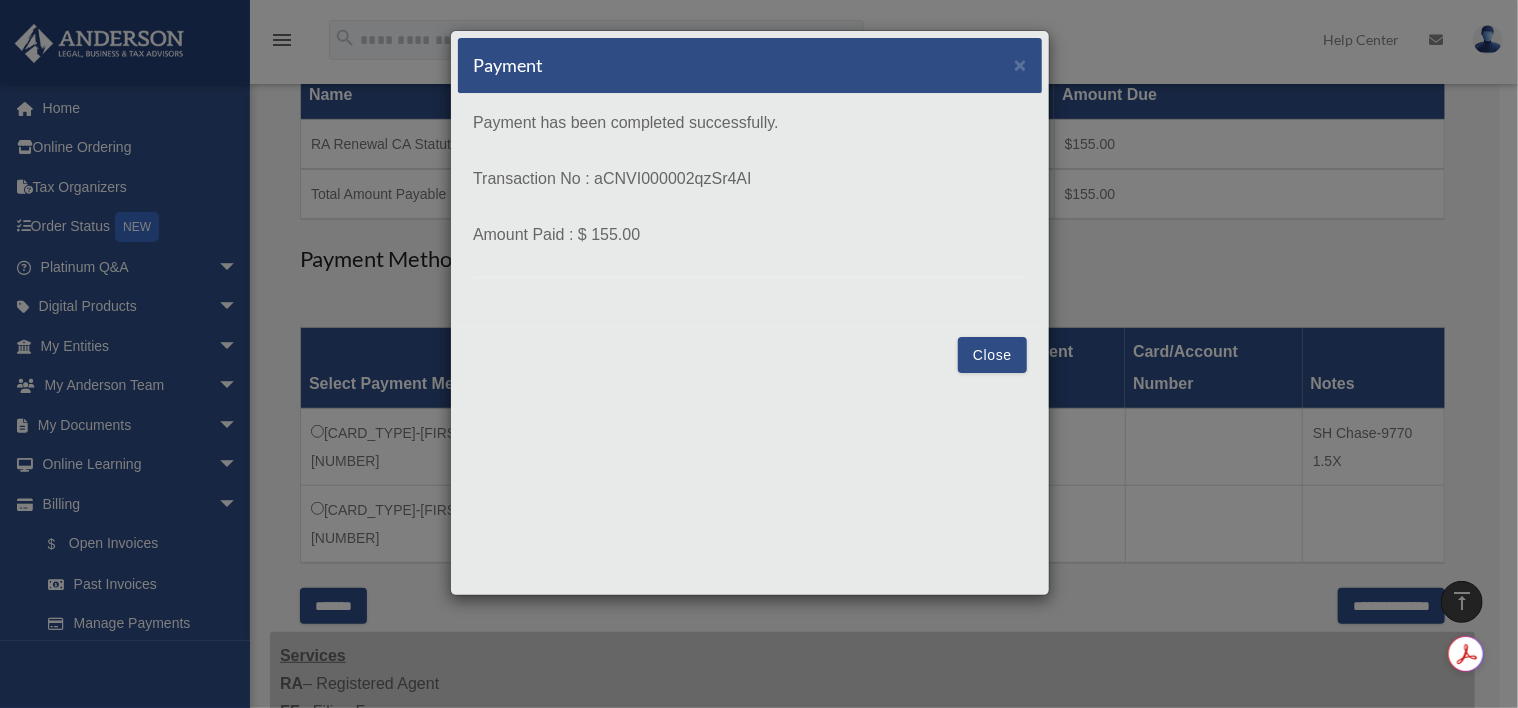 click on "Close" at bounding box center (992, 355) 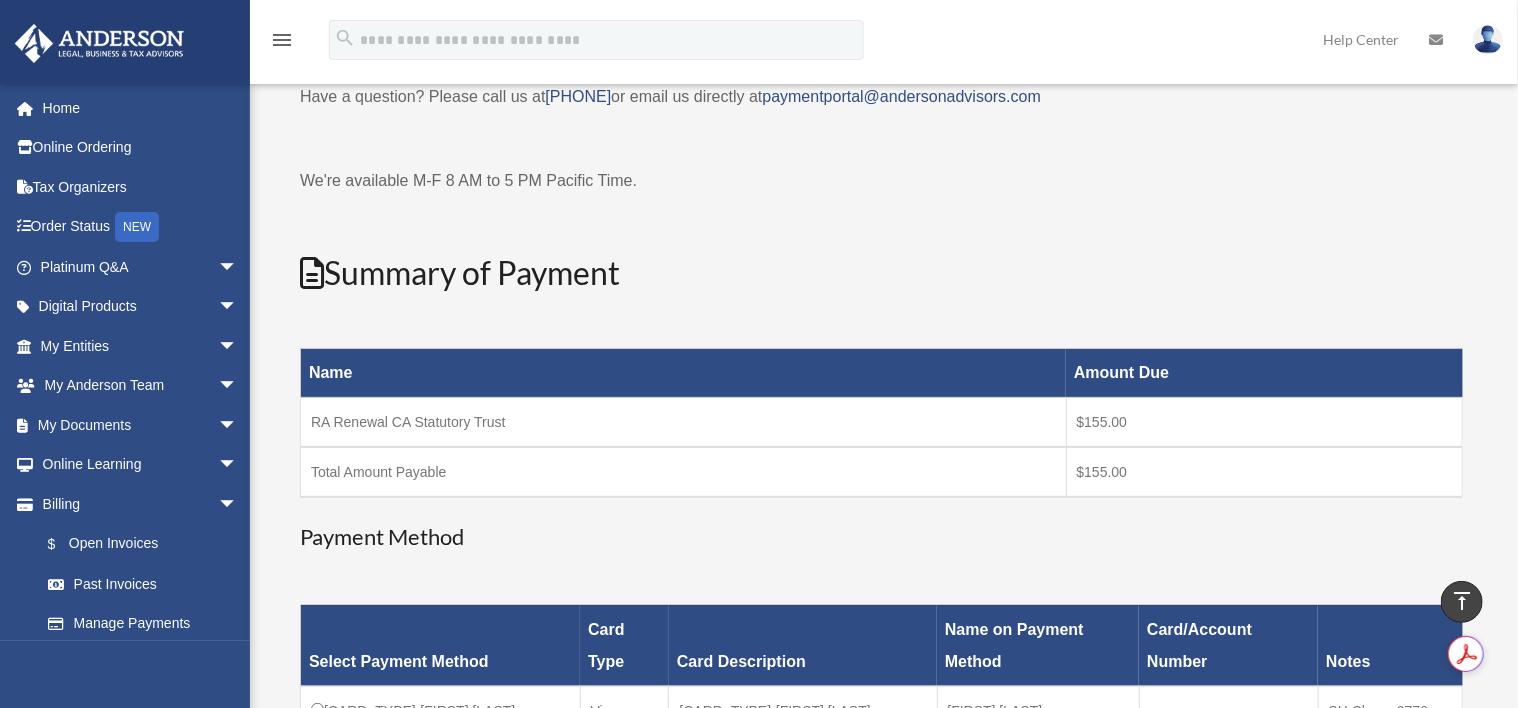 scroll, scrollTop: 0, scrollLeft: 0, axis: both 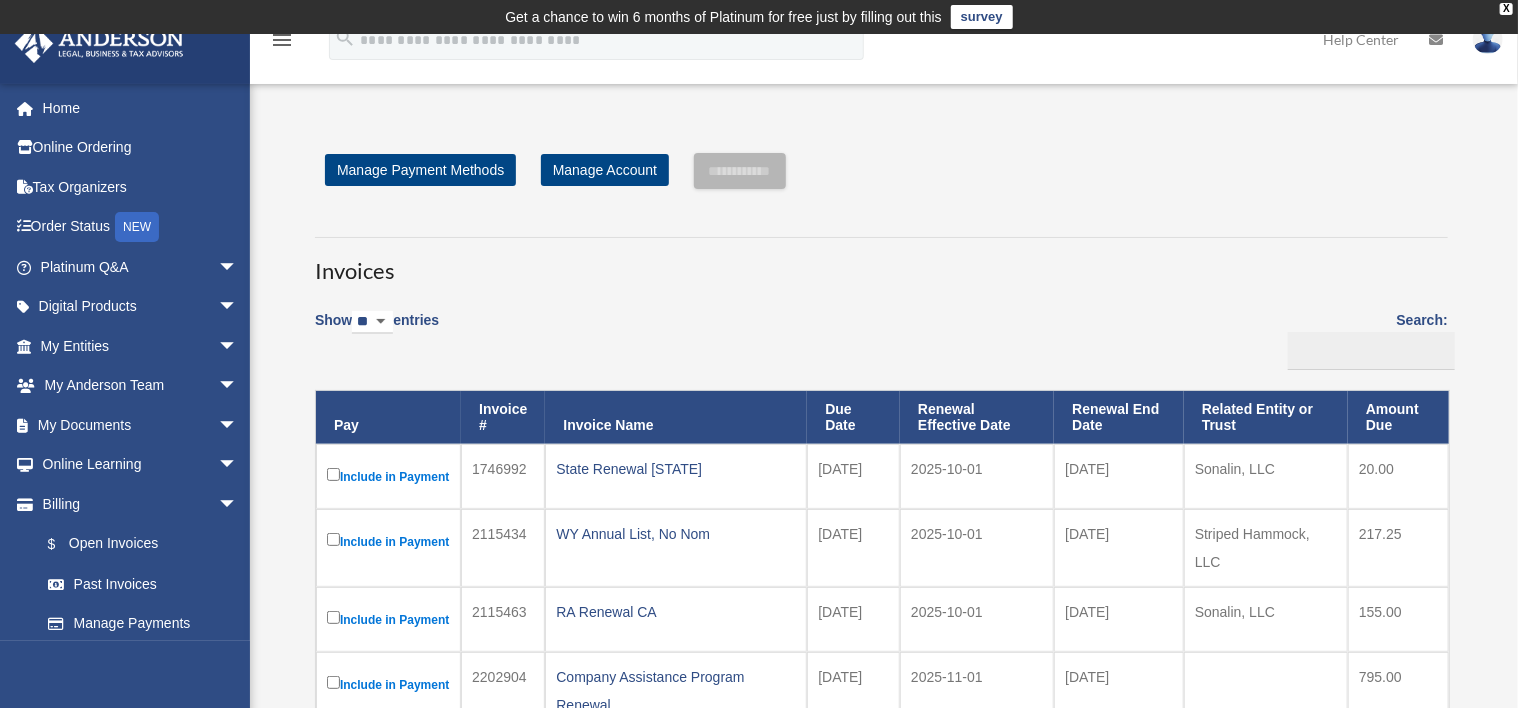 click at bounding box center [1488, 39] 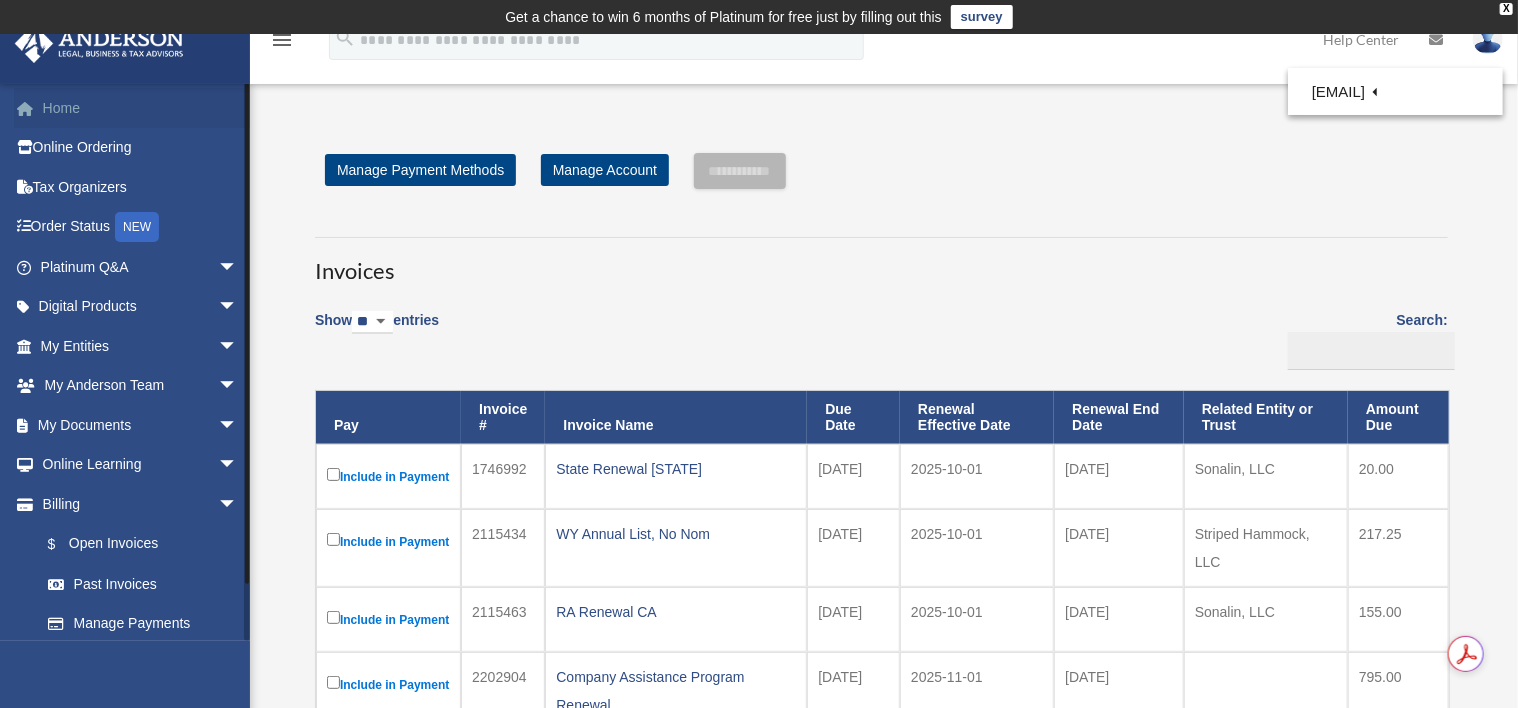click on "Home" at bounding box center [141, 108] 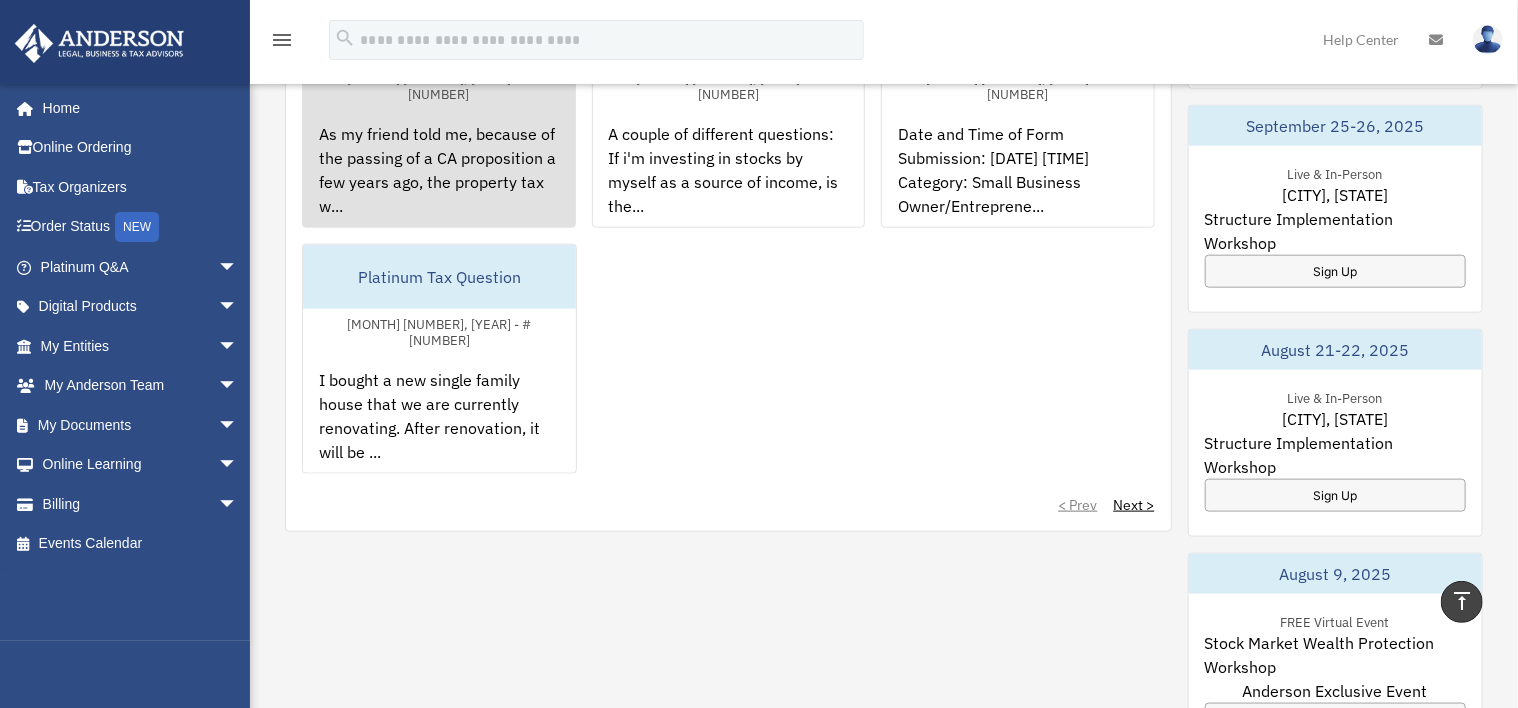scroll, scrollTop: 1000, scrollLeft: 0, axis: vertical 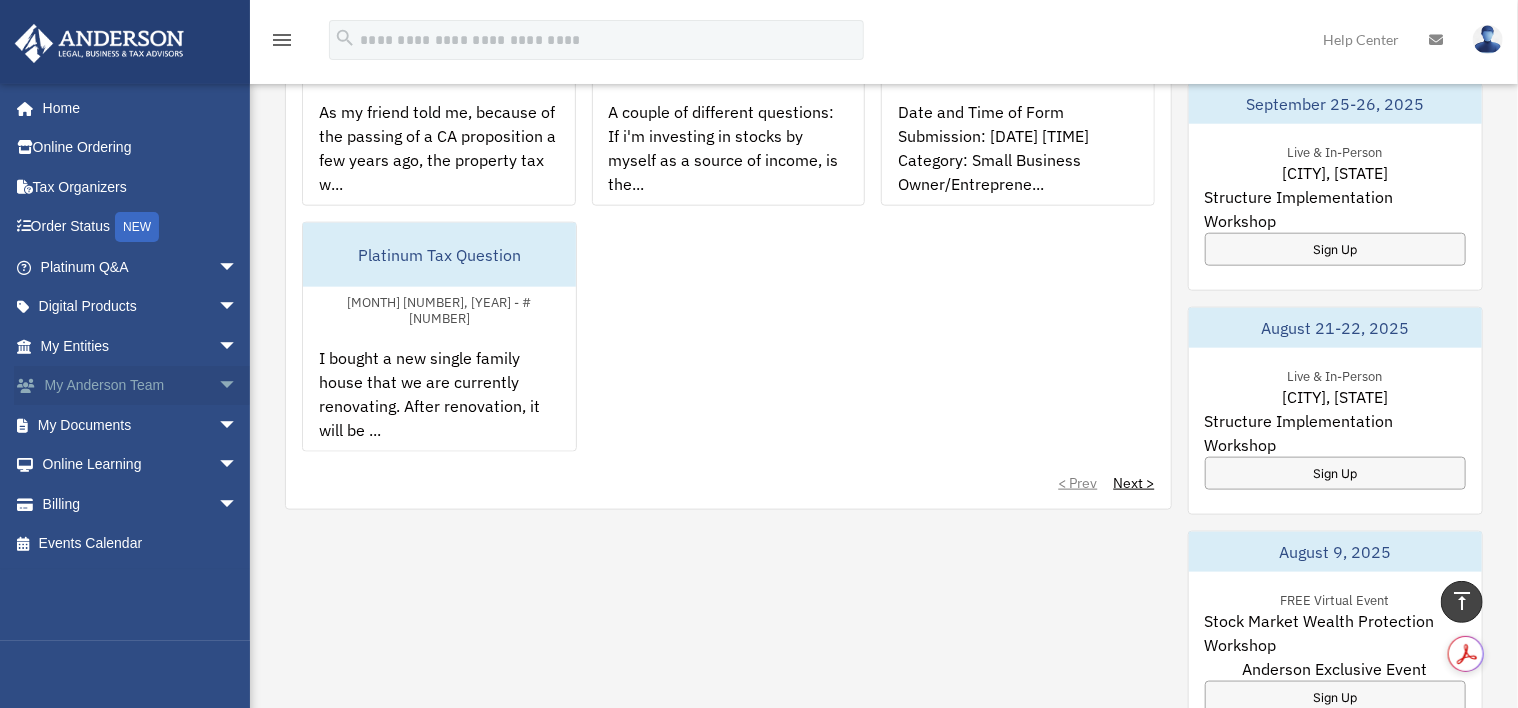 click on "My Anderson Team arrow_drop_down" at bounding box center (141, 386) 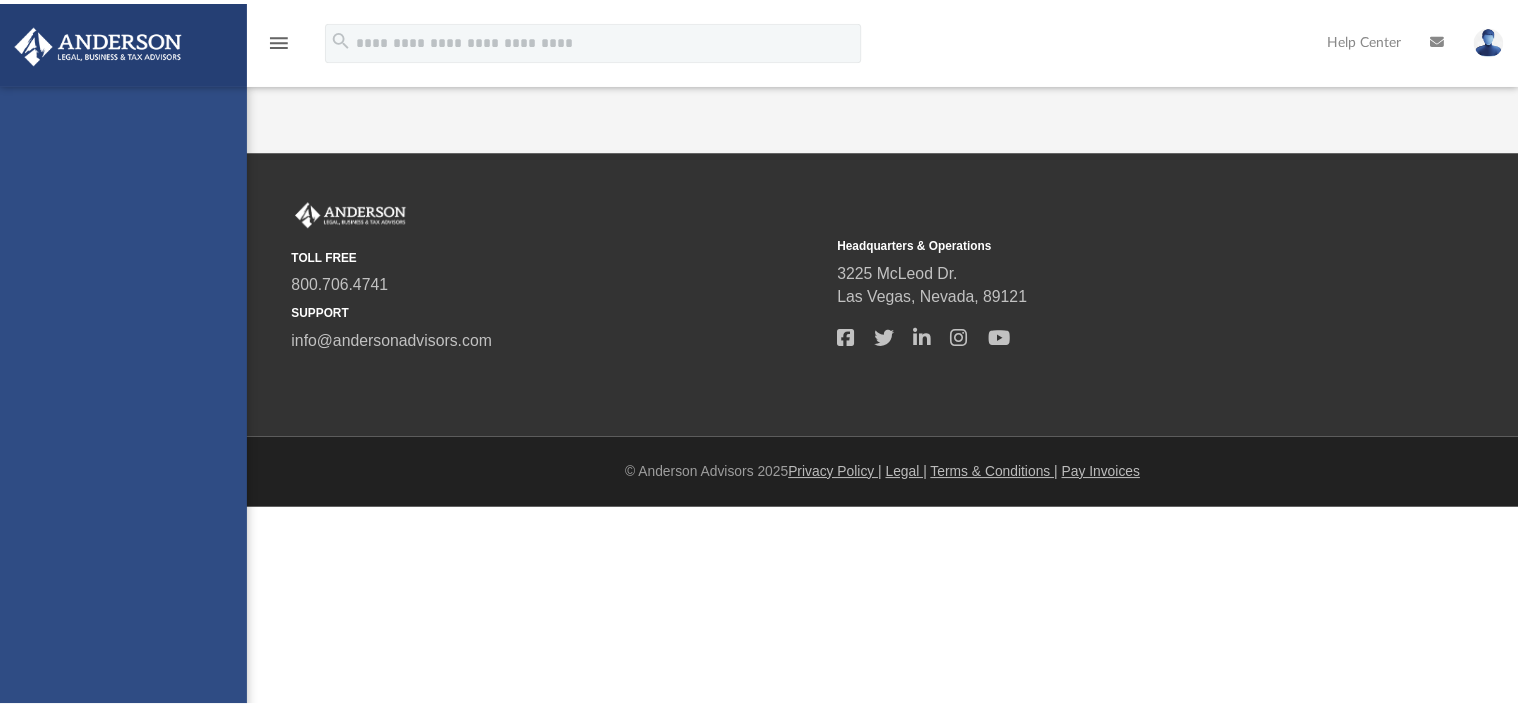 scroll, scrollTop: 0, scrollLeft: 0, axis: both 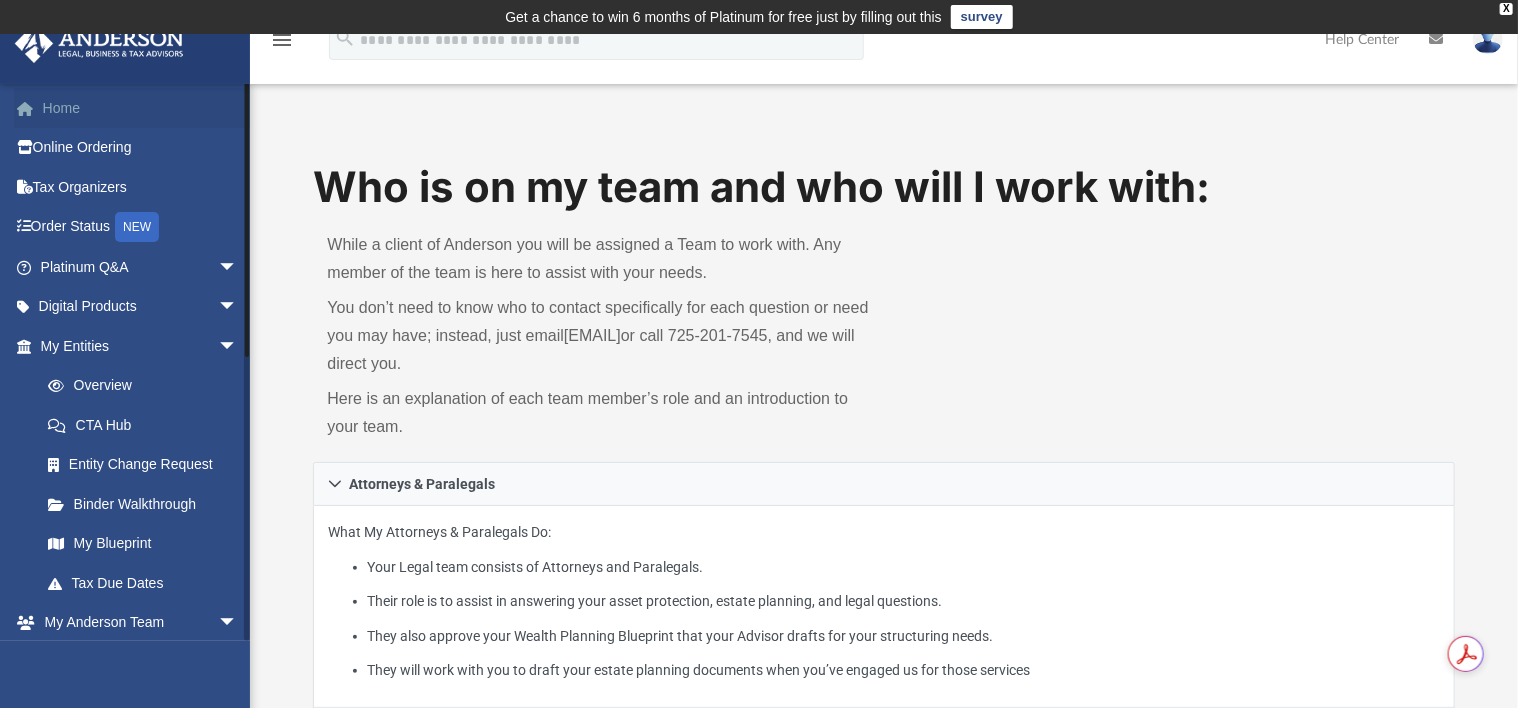 click on "Home" at bounding box center (141, 108) 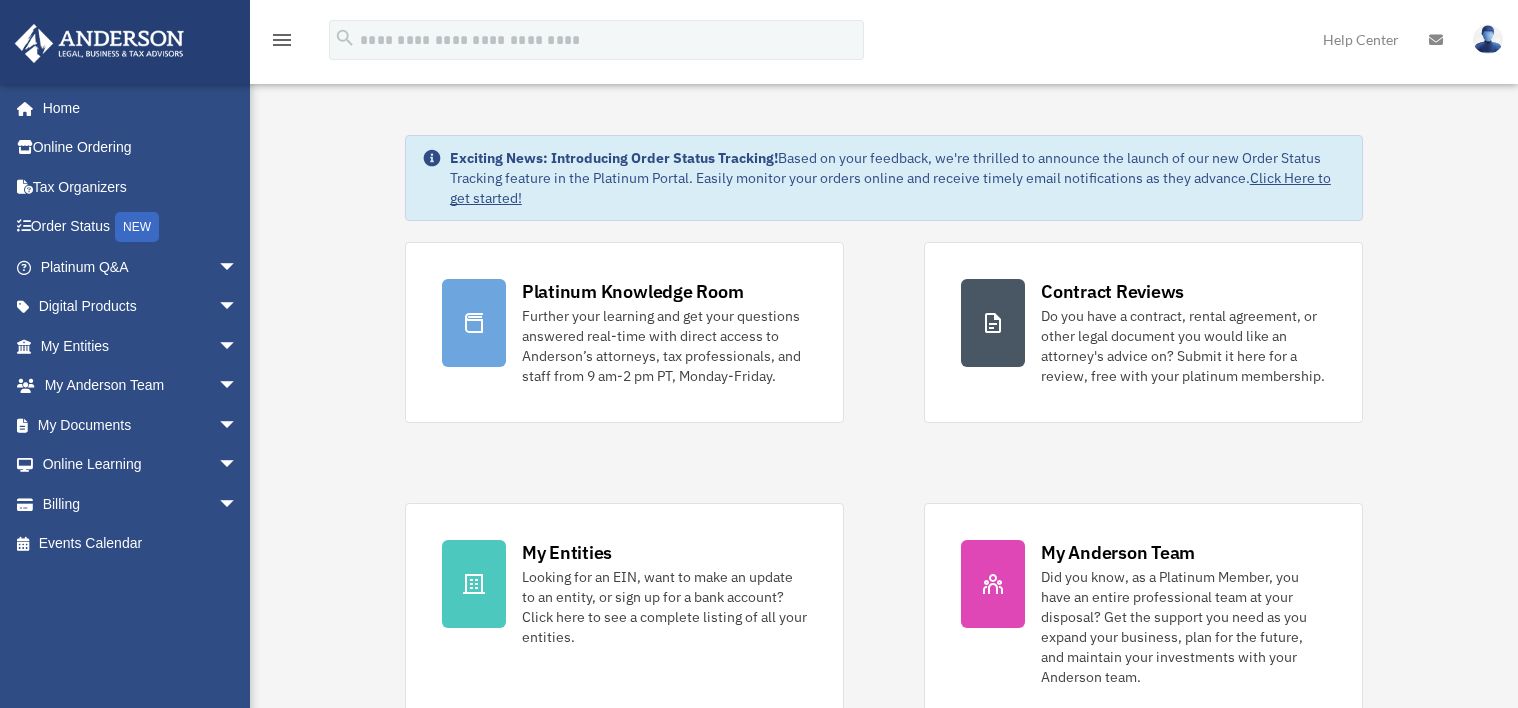 scroll, scrollTop: 0, scrollLeft: 0, axis: both 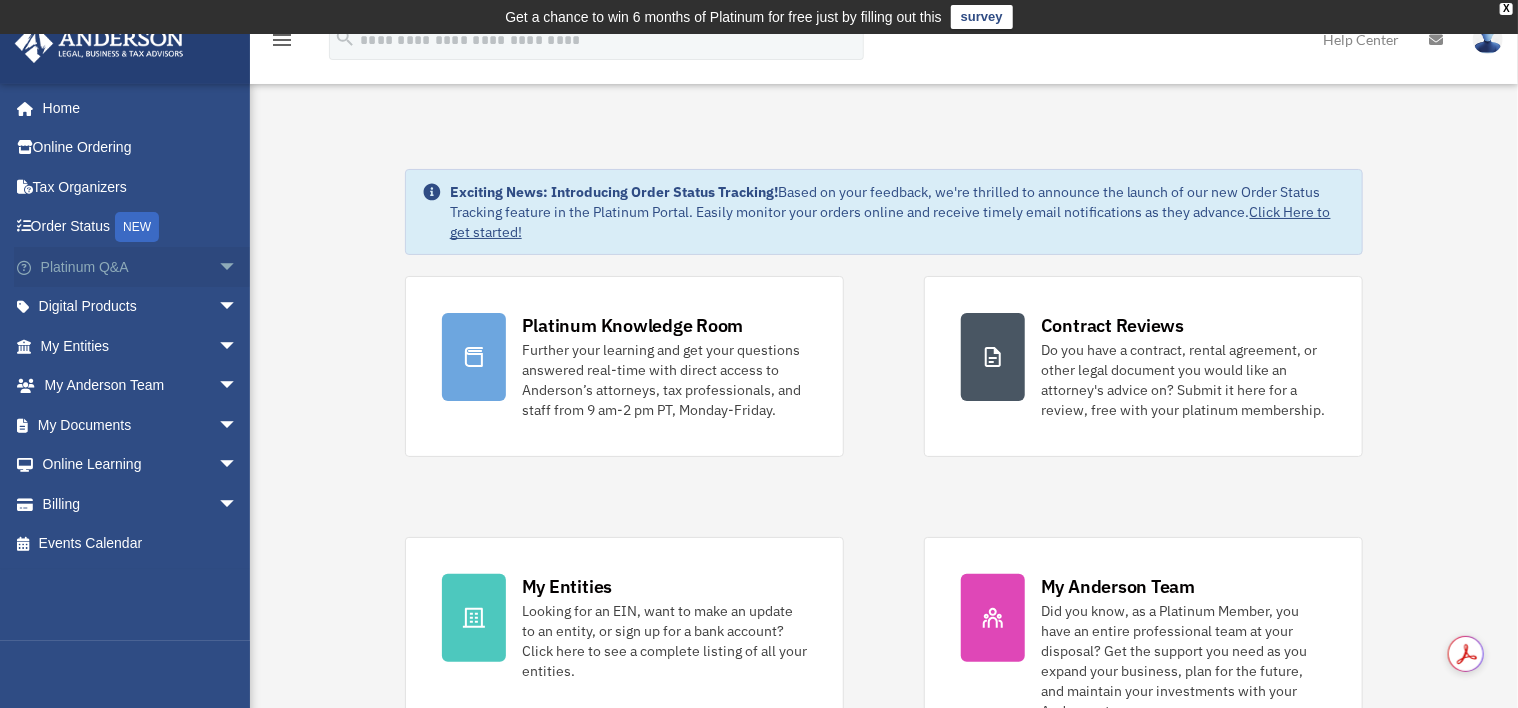 click on "Platinum Q&A arrow_drop_down" at bounding box center [141, 267] 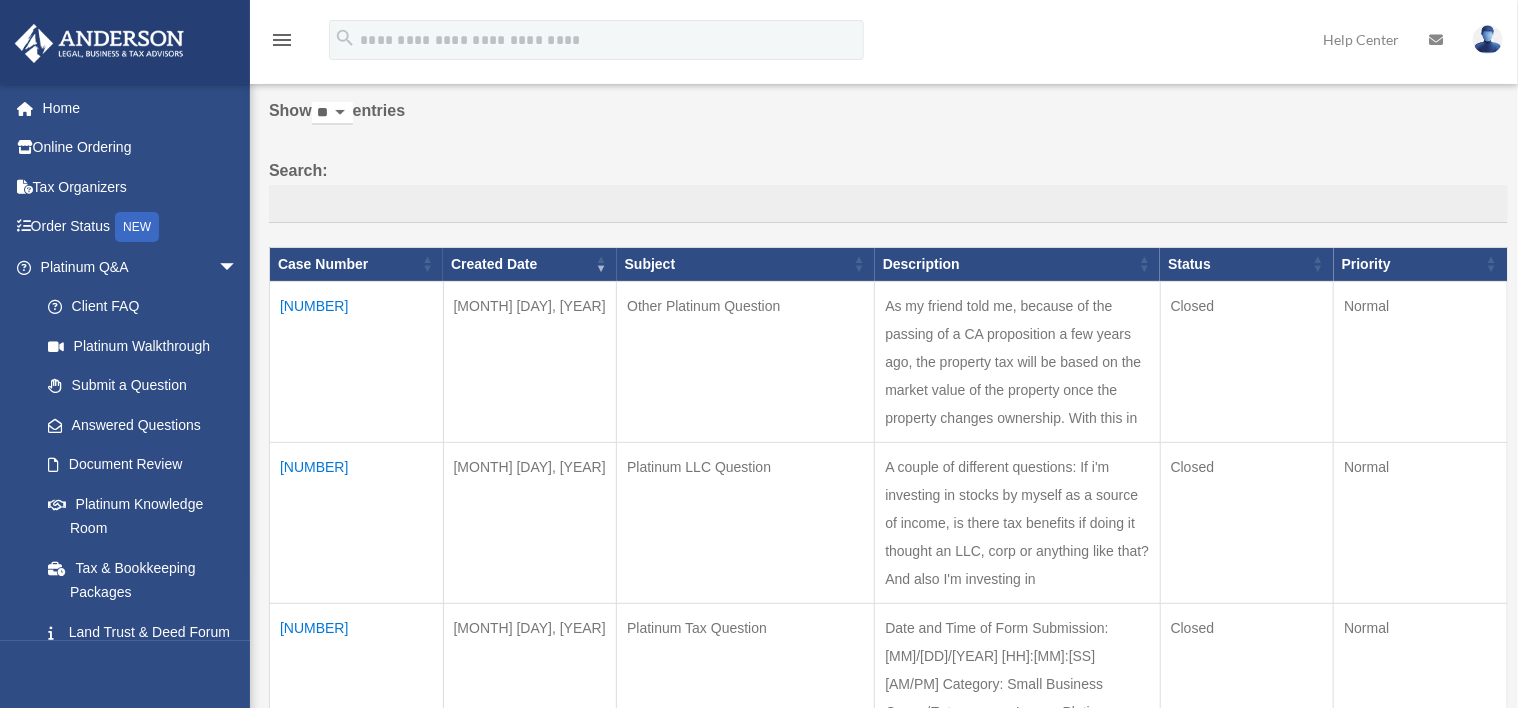 scroll, scrollTop: 0, scrollLeft: 0, axis: both 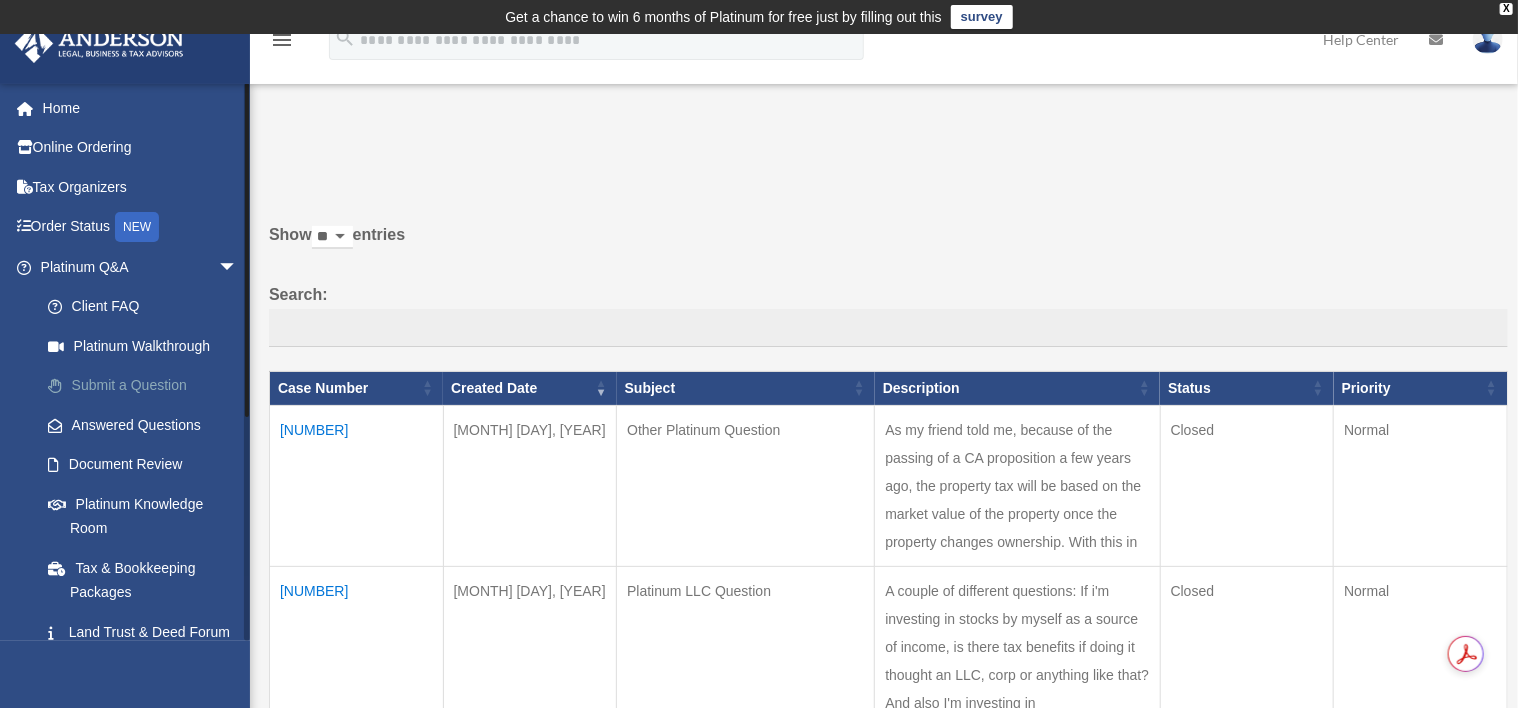 click on "Submit a Question" at bounding box center [148, 386] 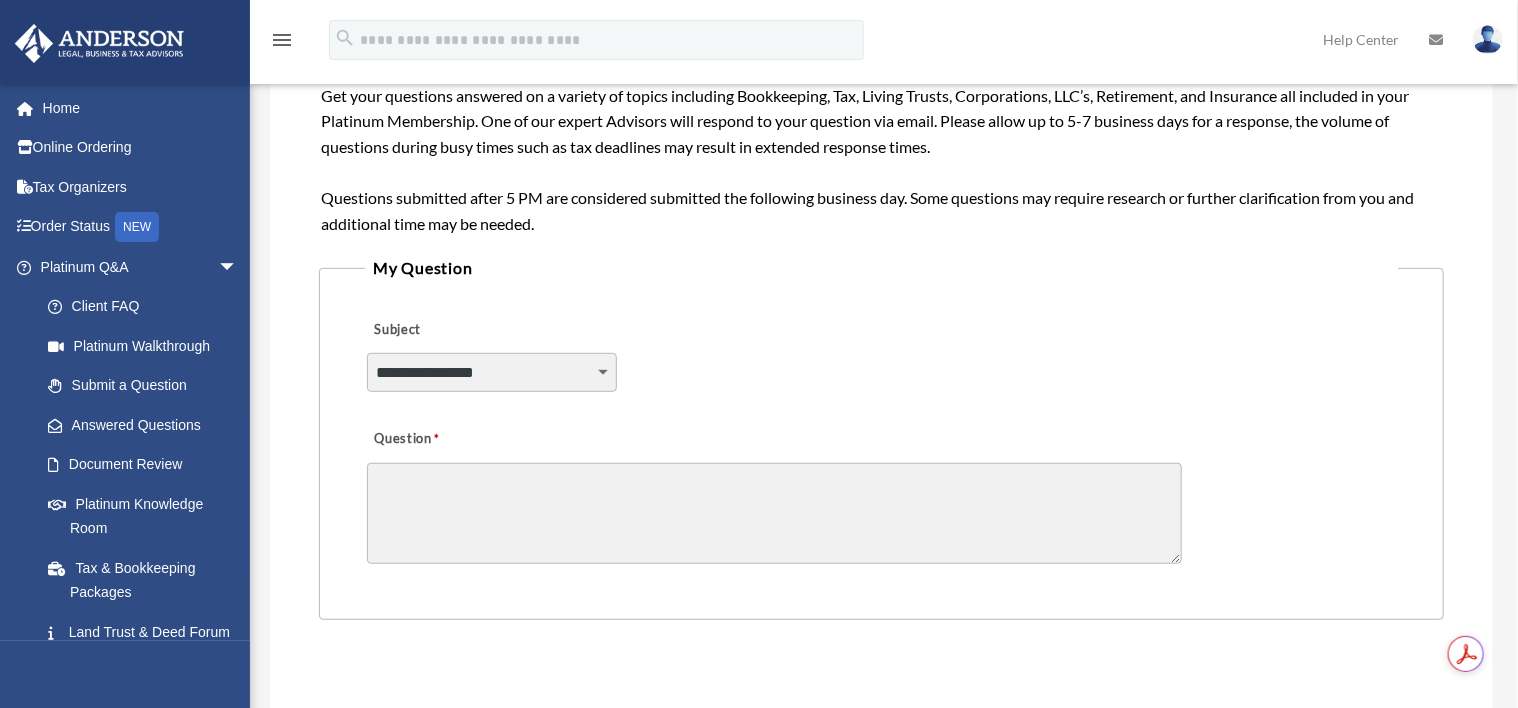 scroll, scrollTop: 375, scrollLeft: 0, axis: vertical 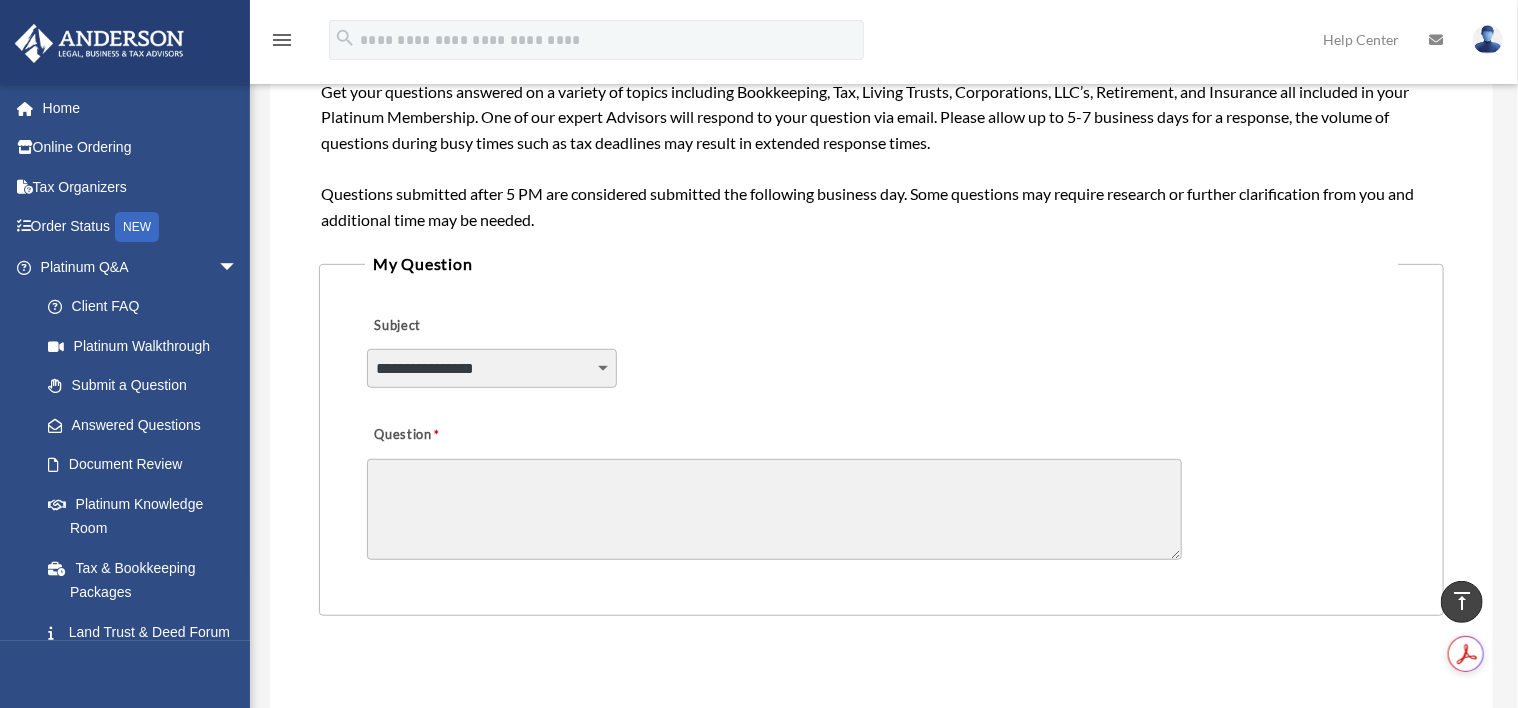 click on "**********" at bounding box center (492, 368) 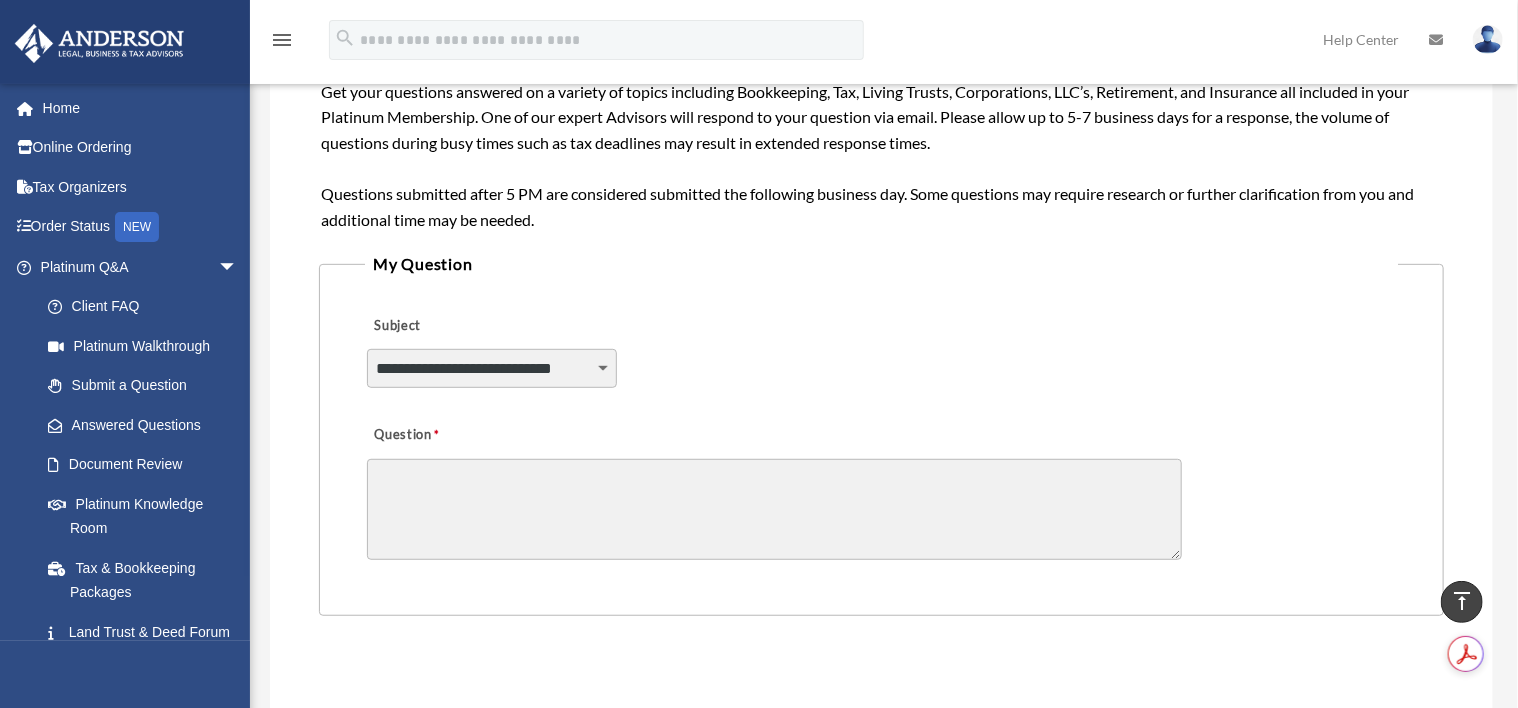 click on "**********" at bounding box center [492, 368] 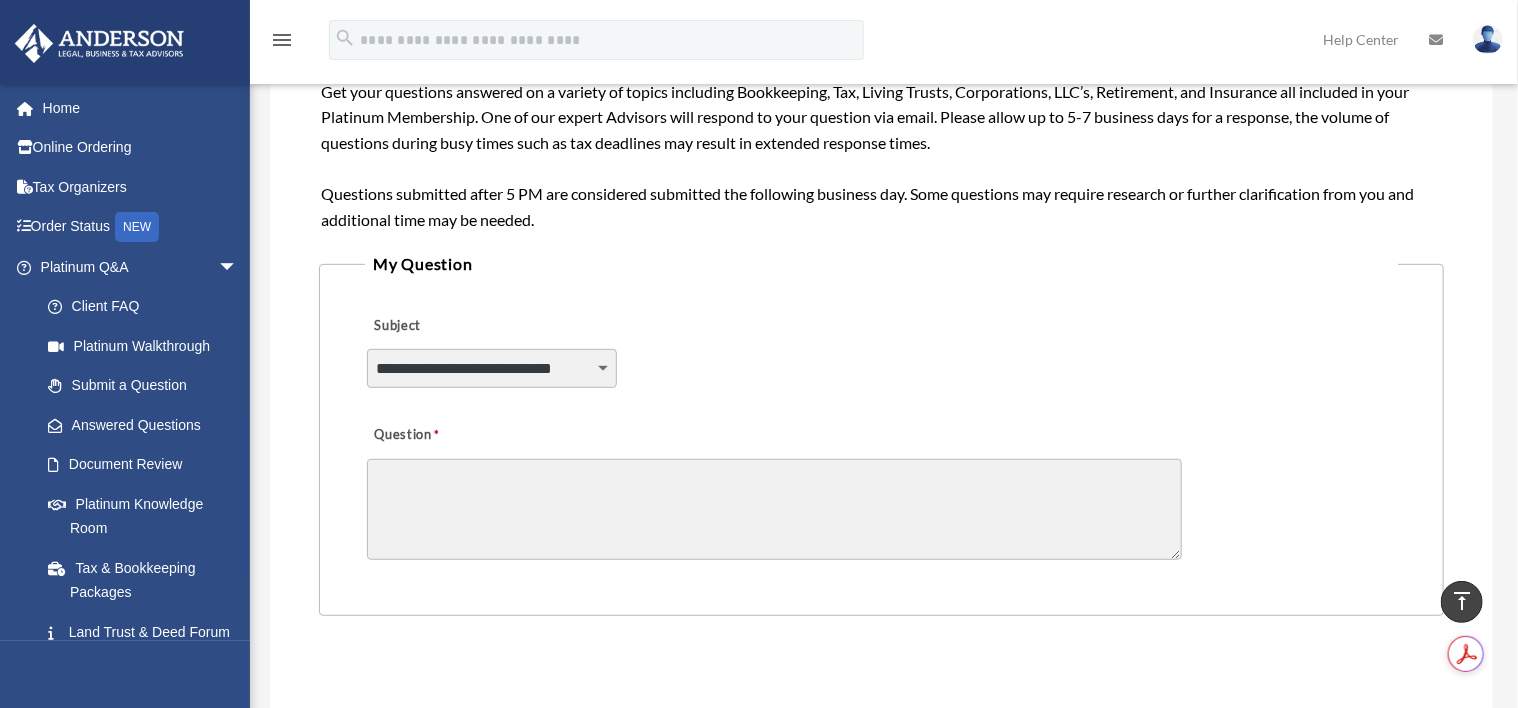click on "Question" at bounding box center (774, 509) 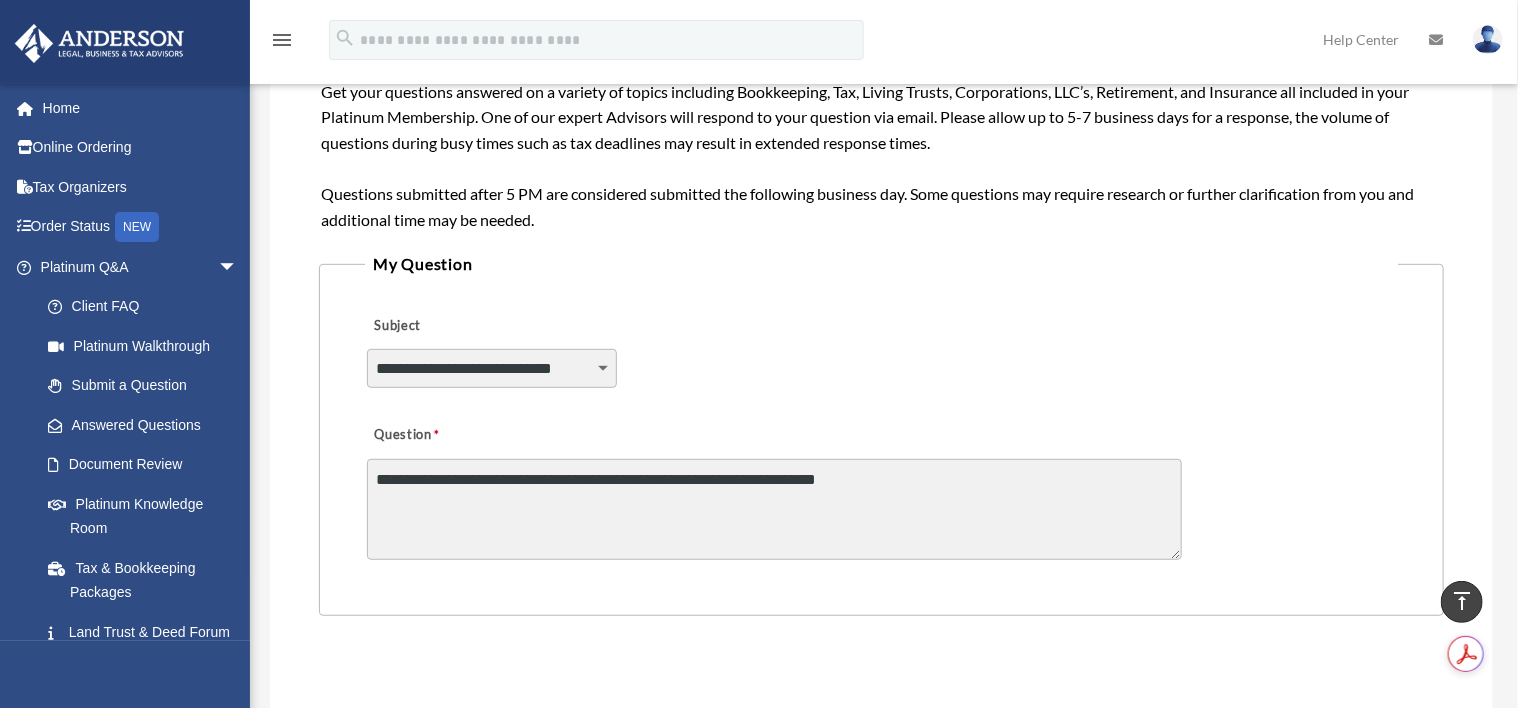 click on "**********" at bounding box center [774, 509] 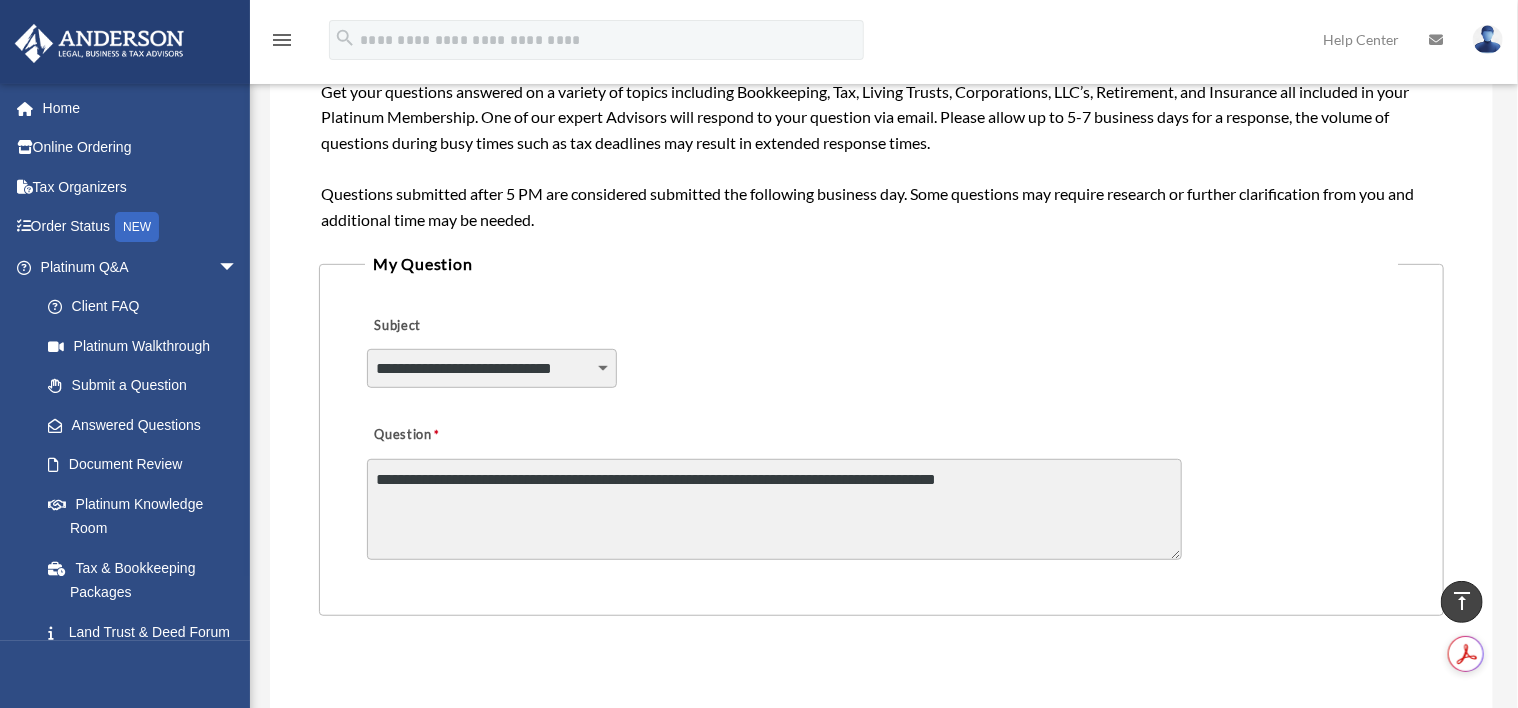 click on "**********" at bounding box center (774, 509) 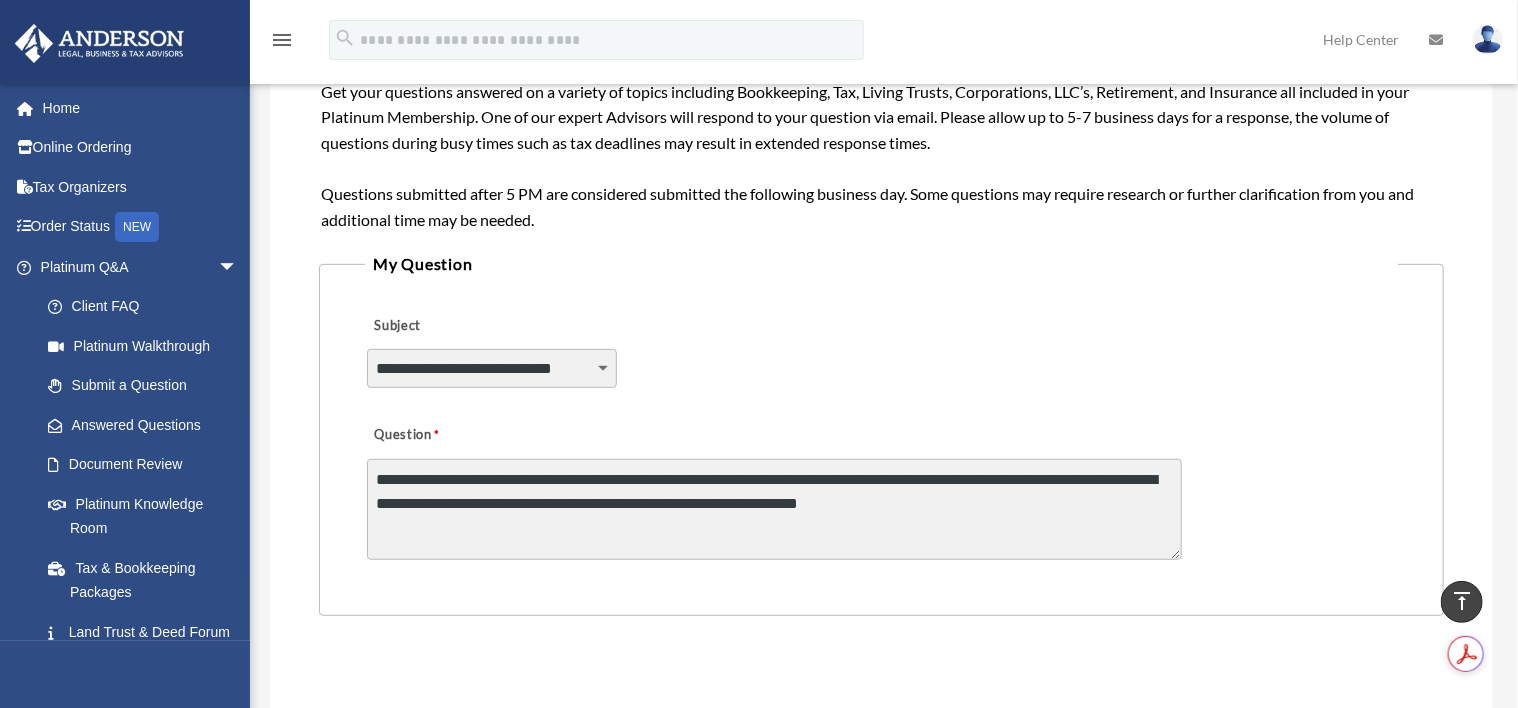 click on "**********" at bounding box center (774, 509) 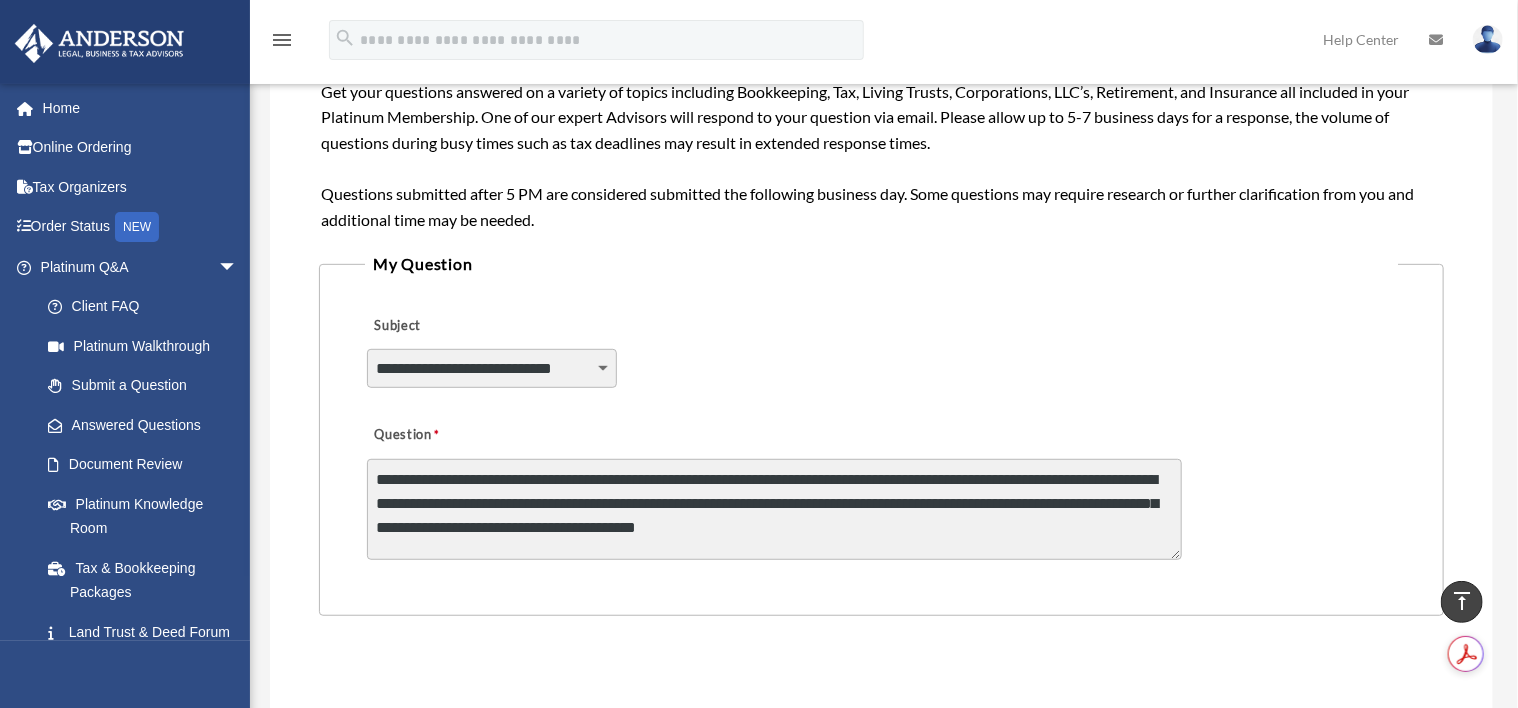 click on "**********" at bounding box center [774, 509] 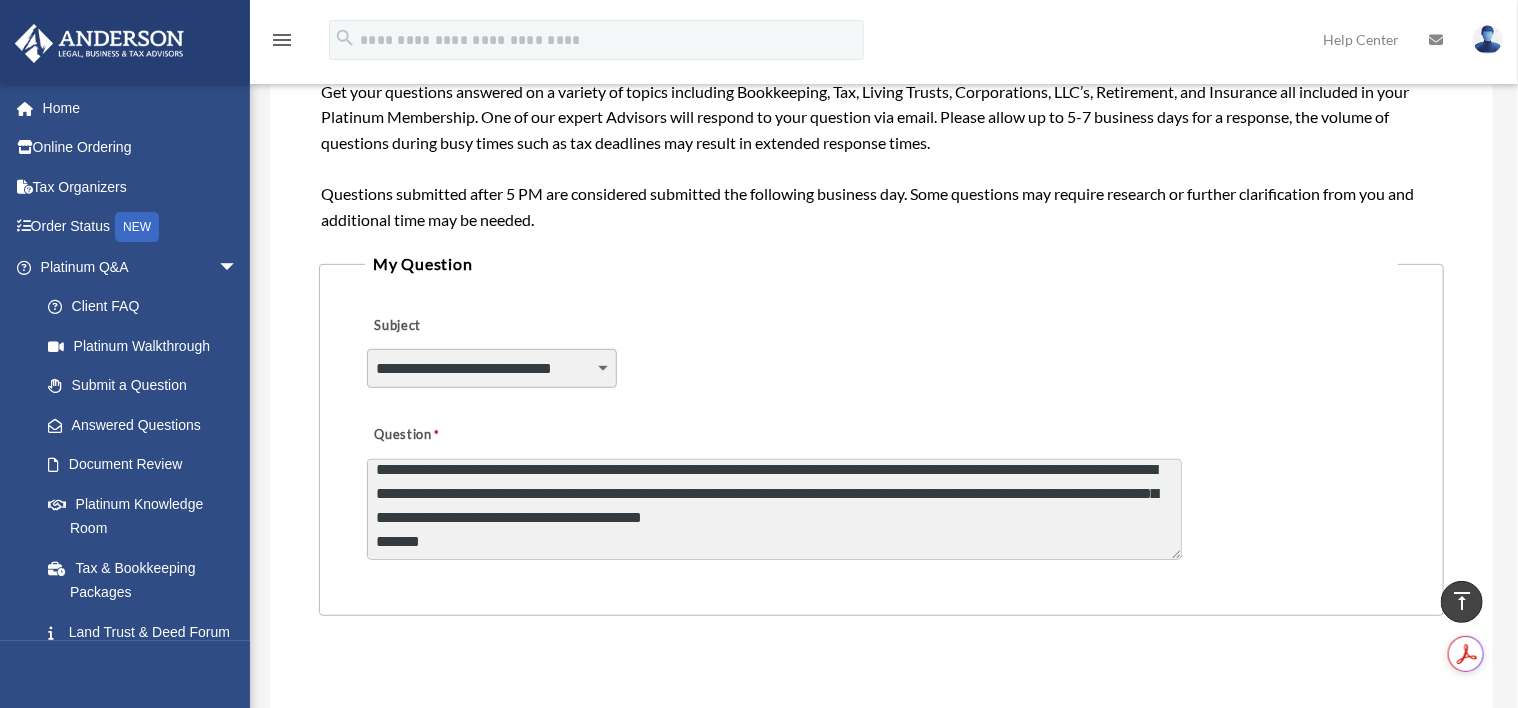scroll, scrollTop: 12, scrollLeft: 0, axis: vertical 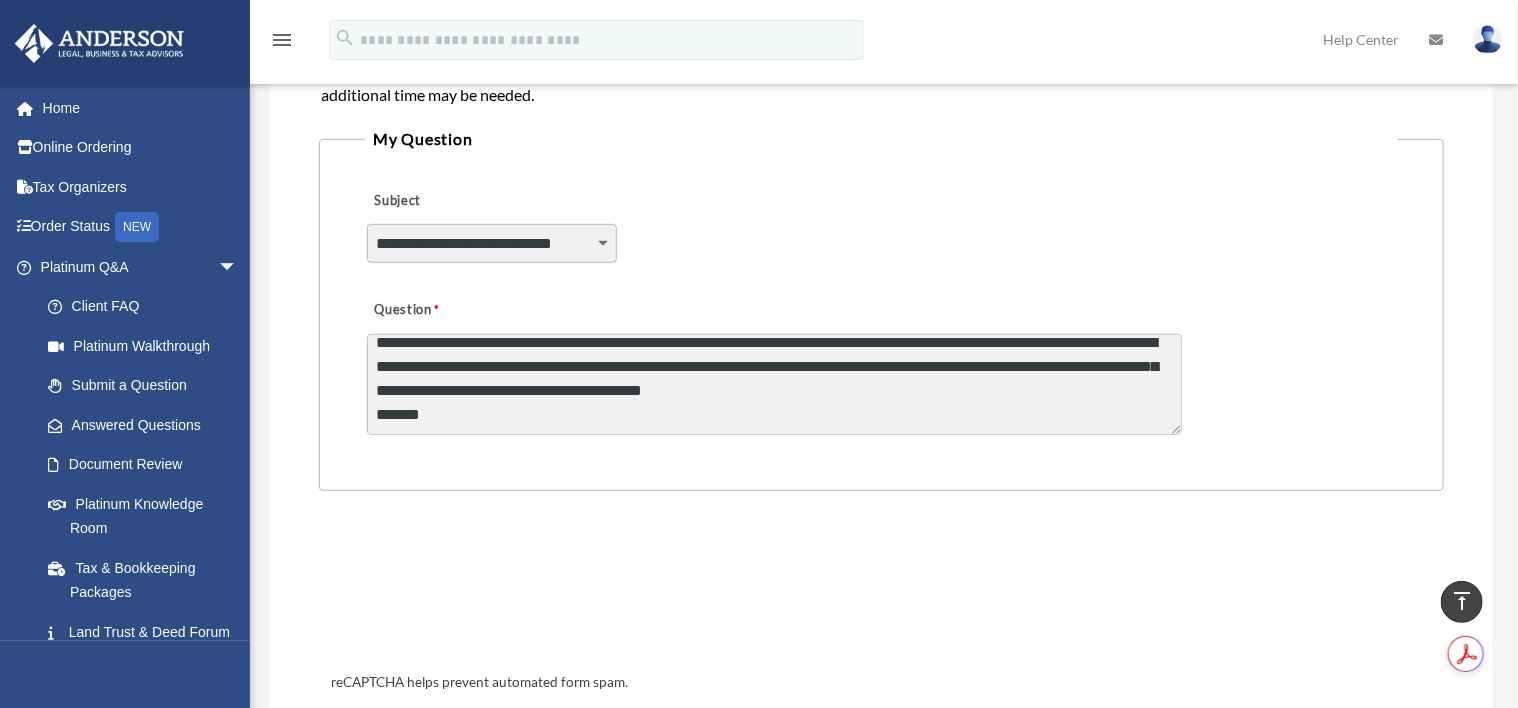type on "**********" 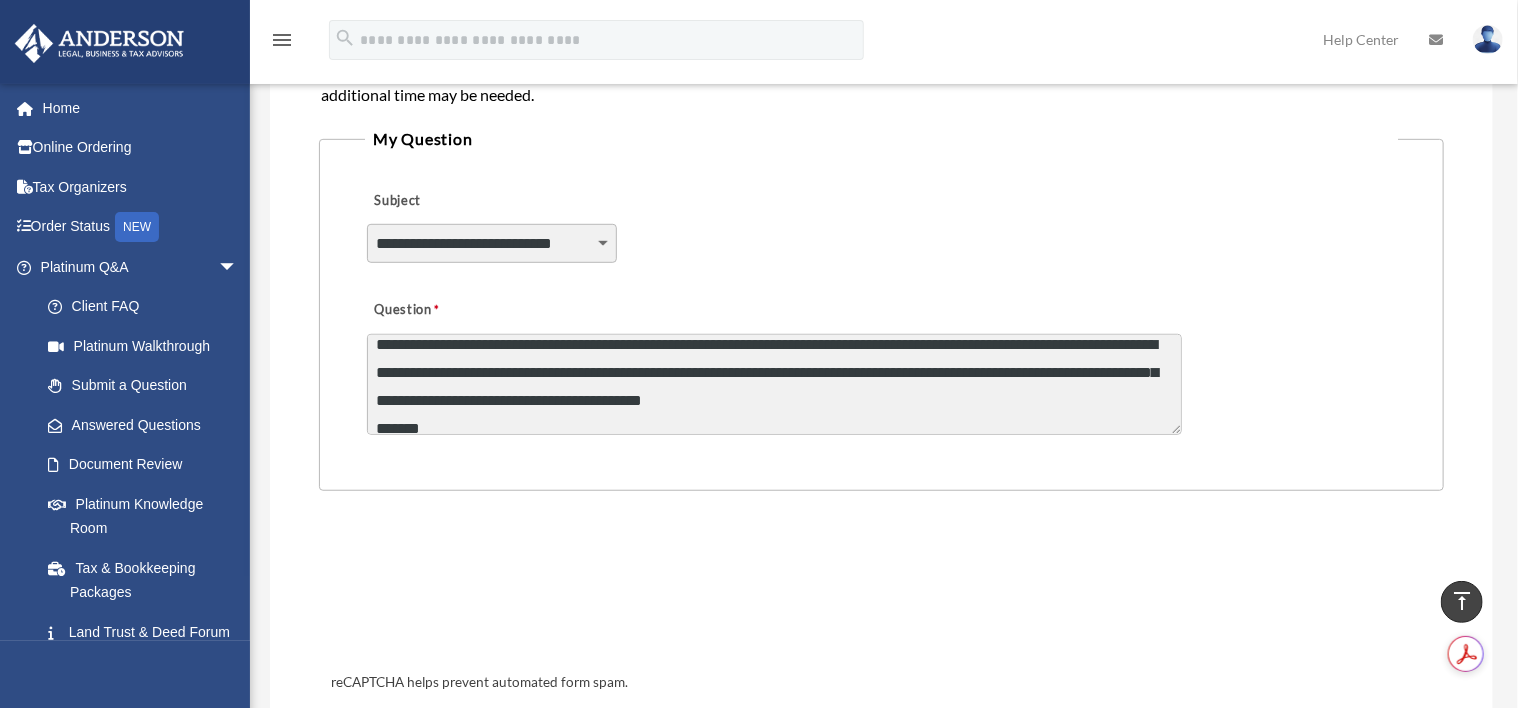 scroll, scrollTop: 14, scrollLeft: 0, axis: vertical 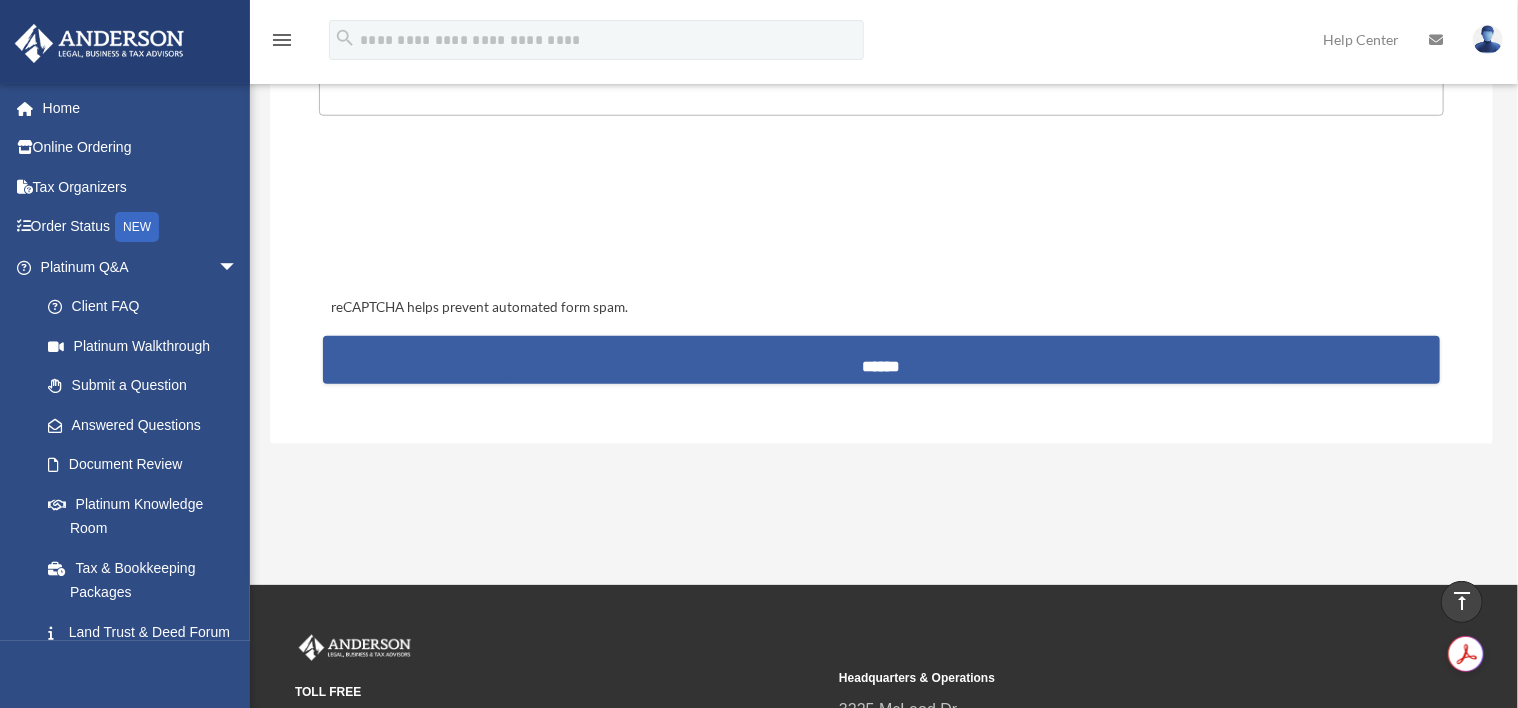 click on "******" at bounding box center [881, 360] 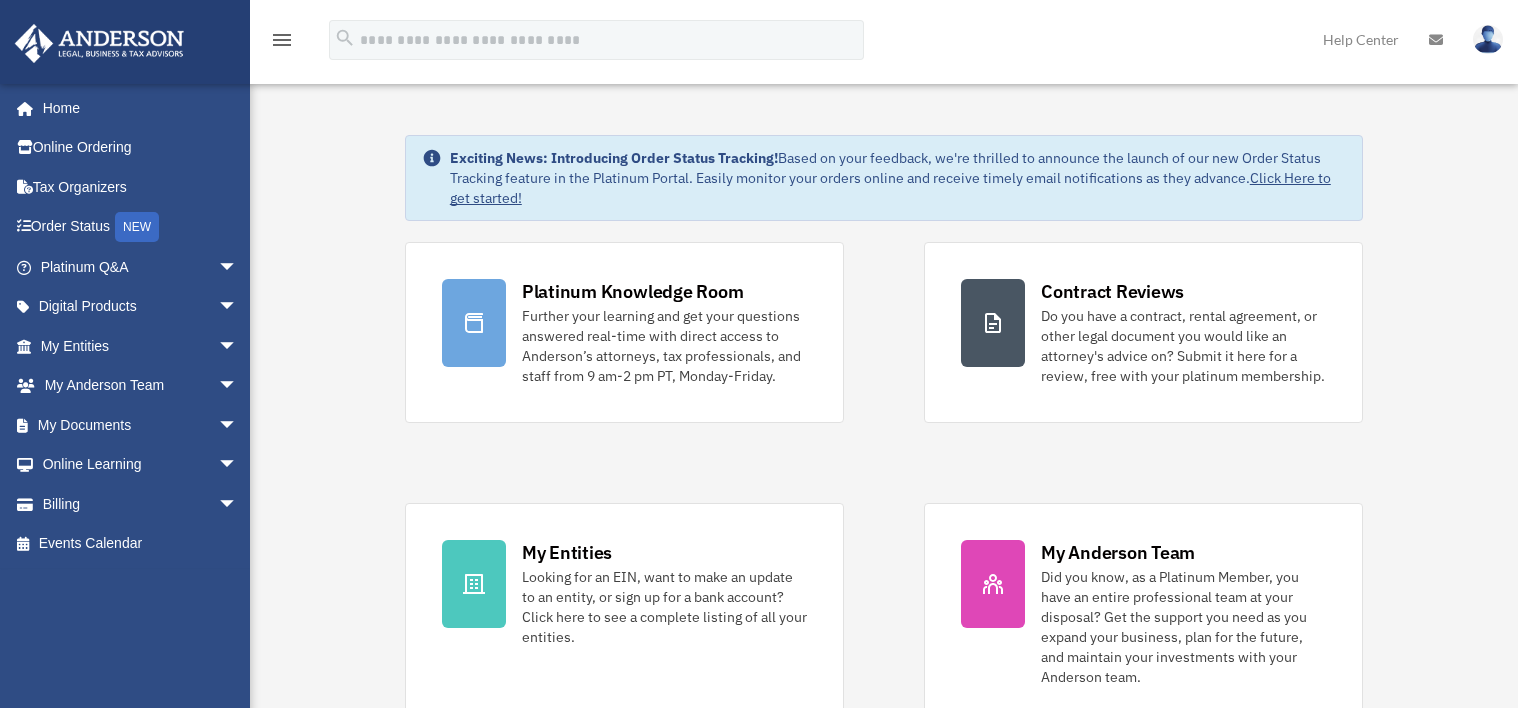 scroll, scrollTop: 0, scrollLeft: 0, axis: both 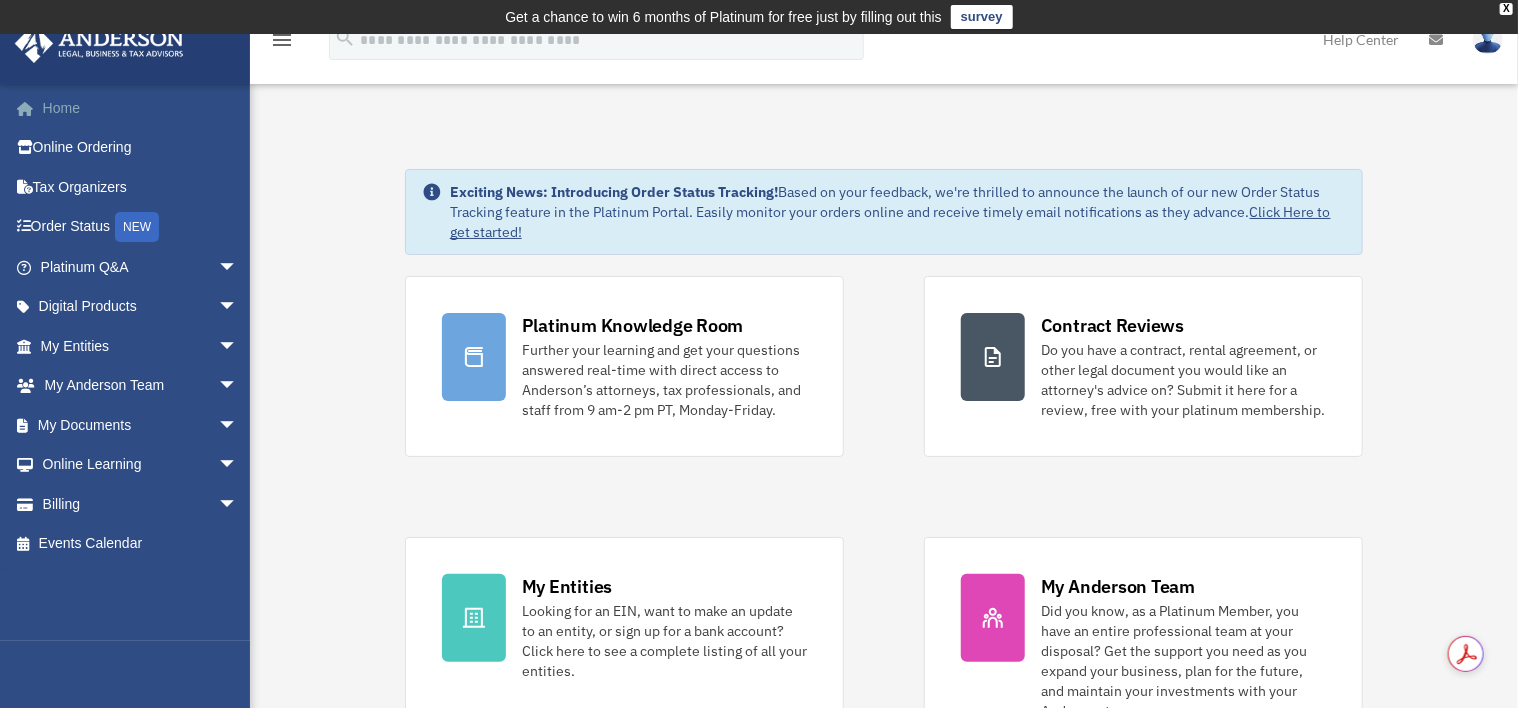 click on "Home" at bounding box center [141, 108] 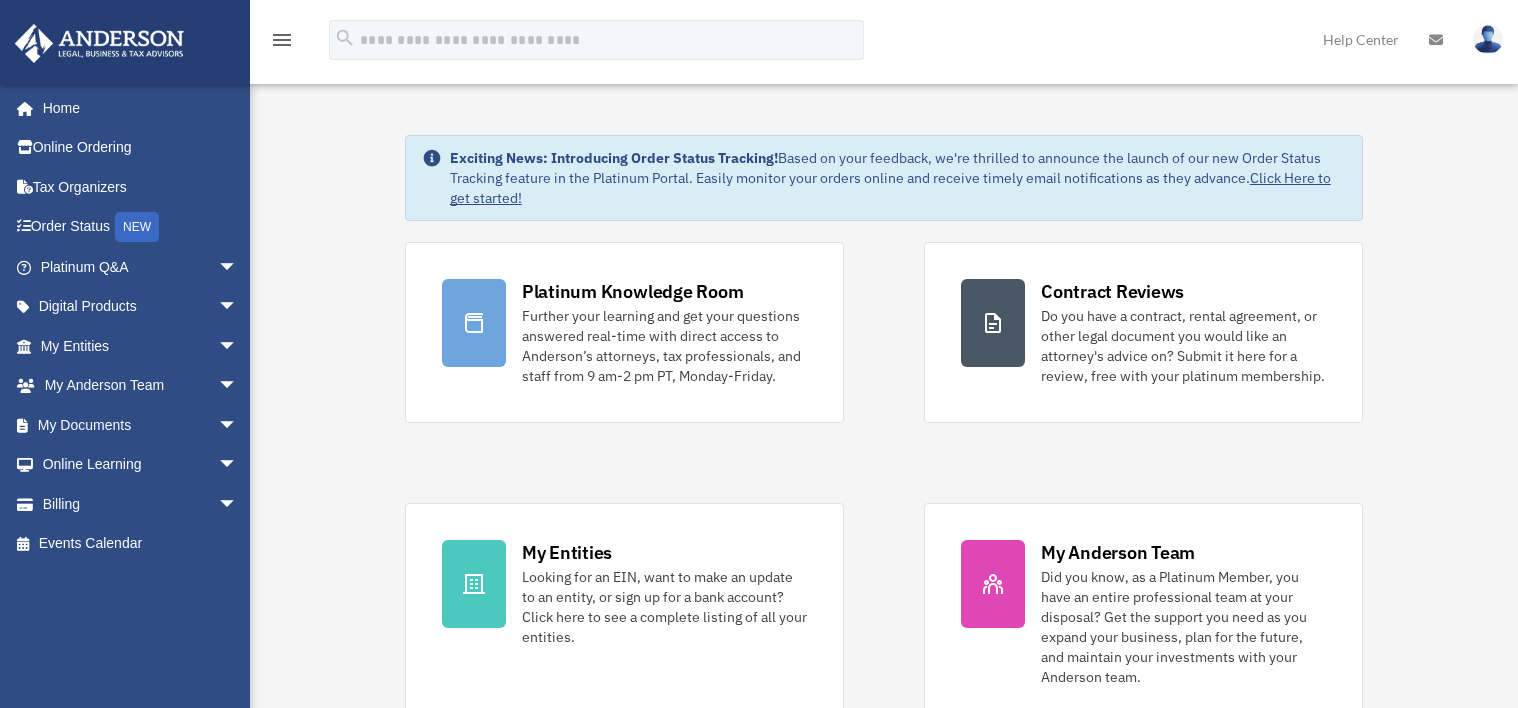 scroll, scrollTop: 0, scrollLeft: 0, axis: both 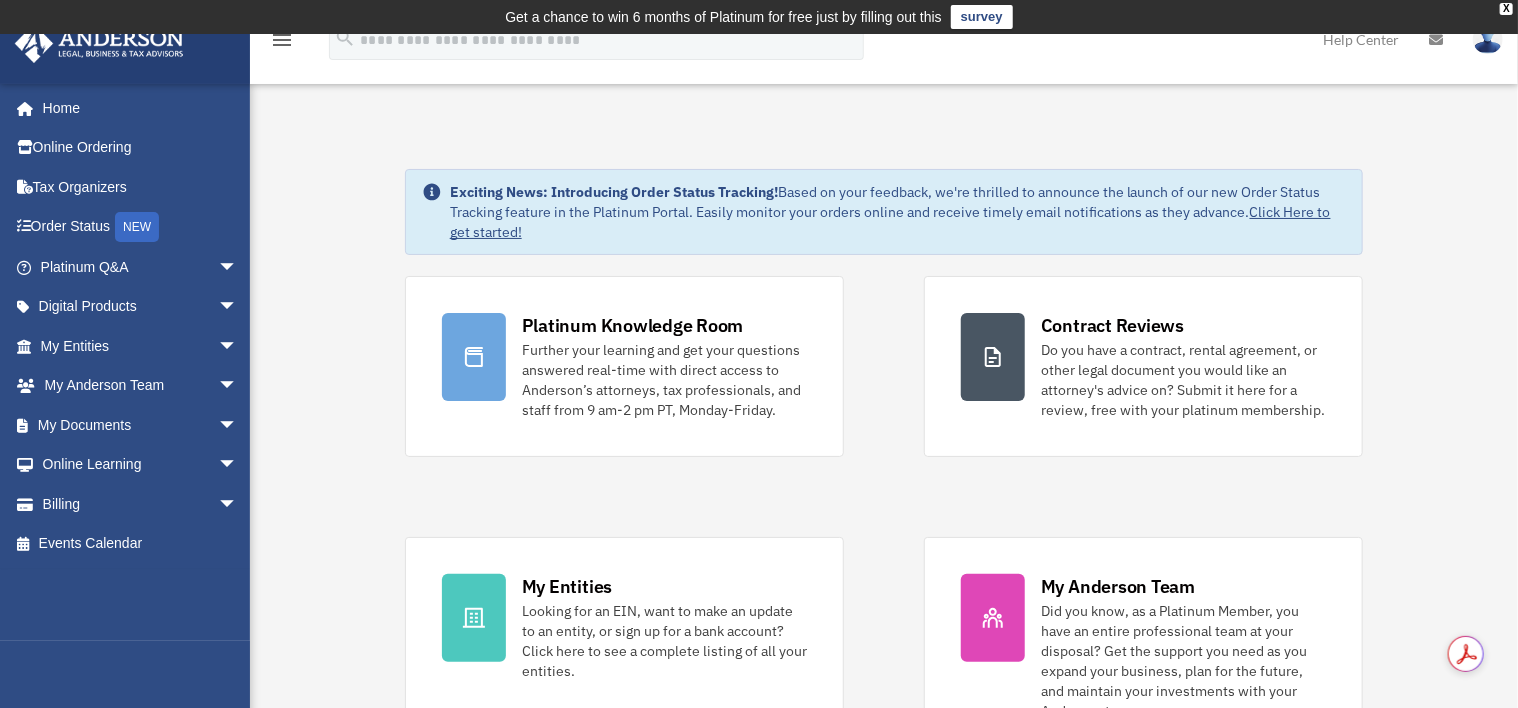 click at bounding box center (1488, 39) 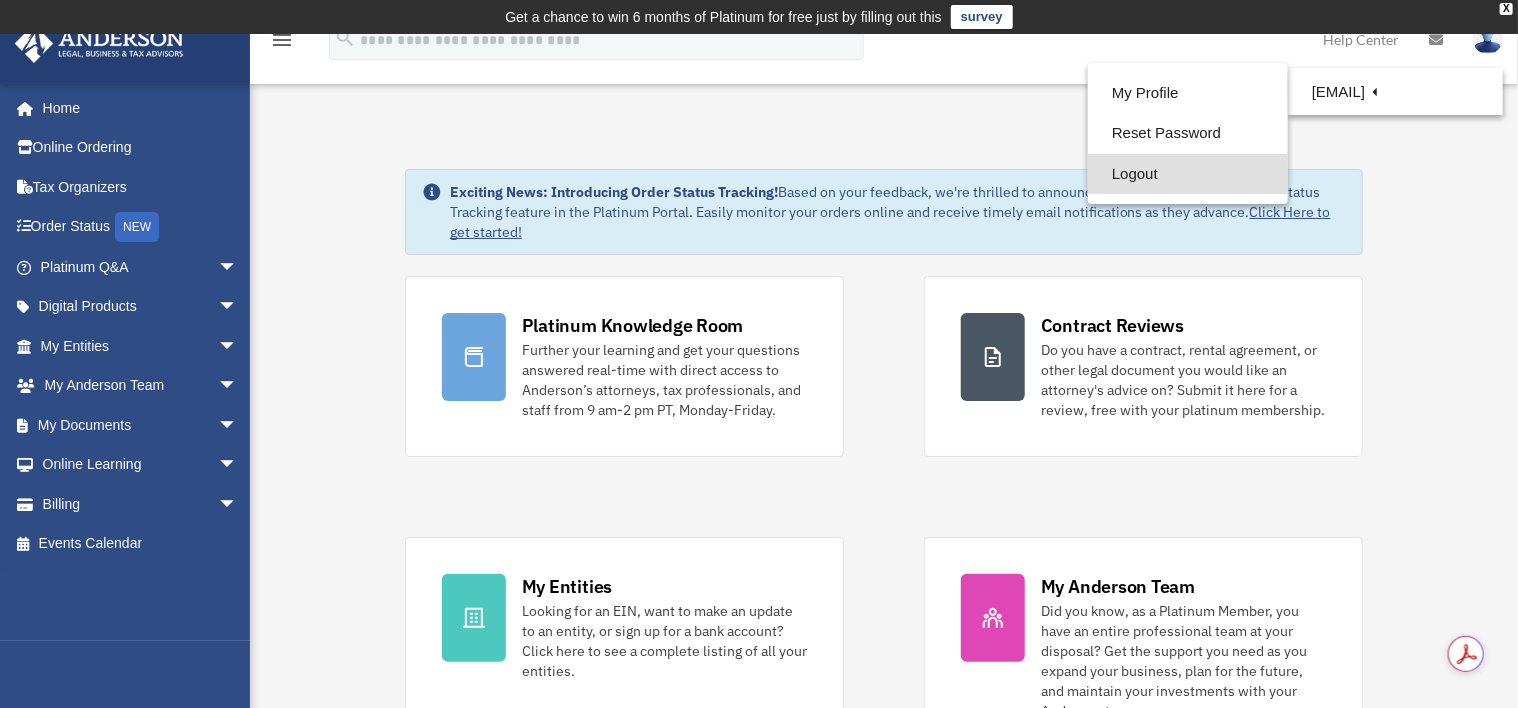 click on "Logout" at bounding box center [1188, 174] 